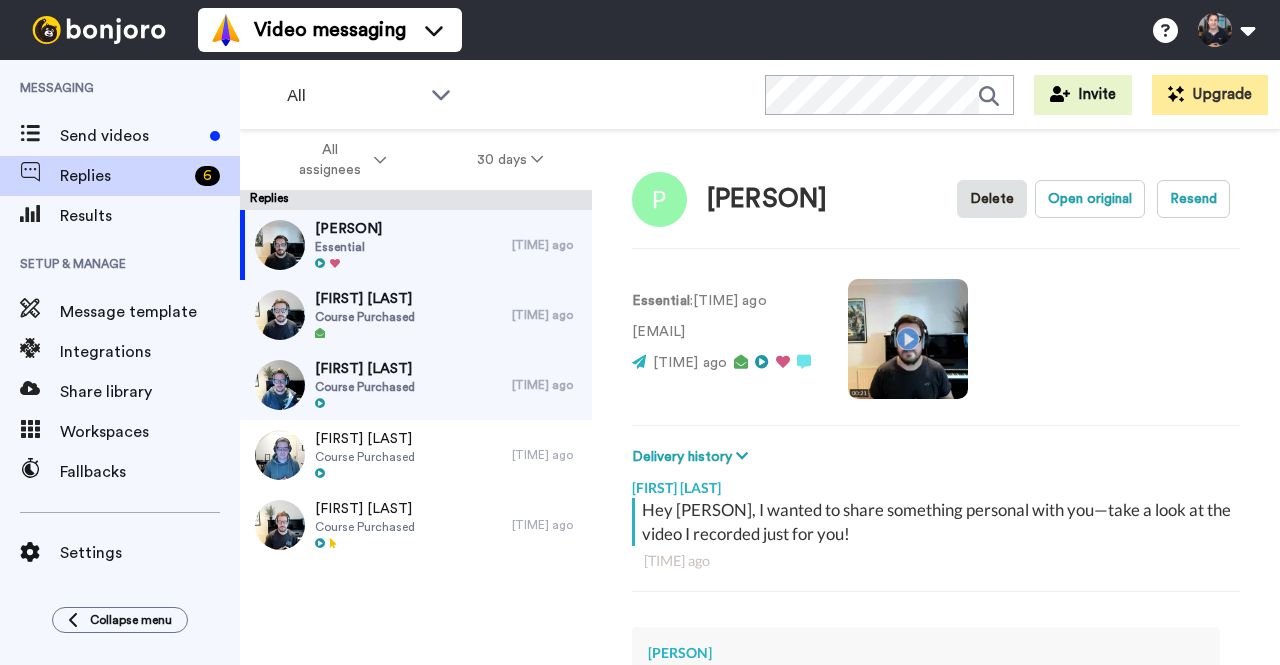 scroll, scrollTop: 0, scrollLeft: 0, axis: both 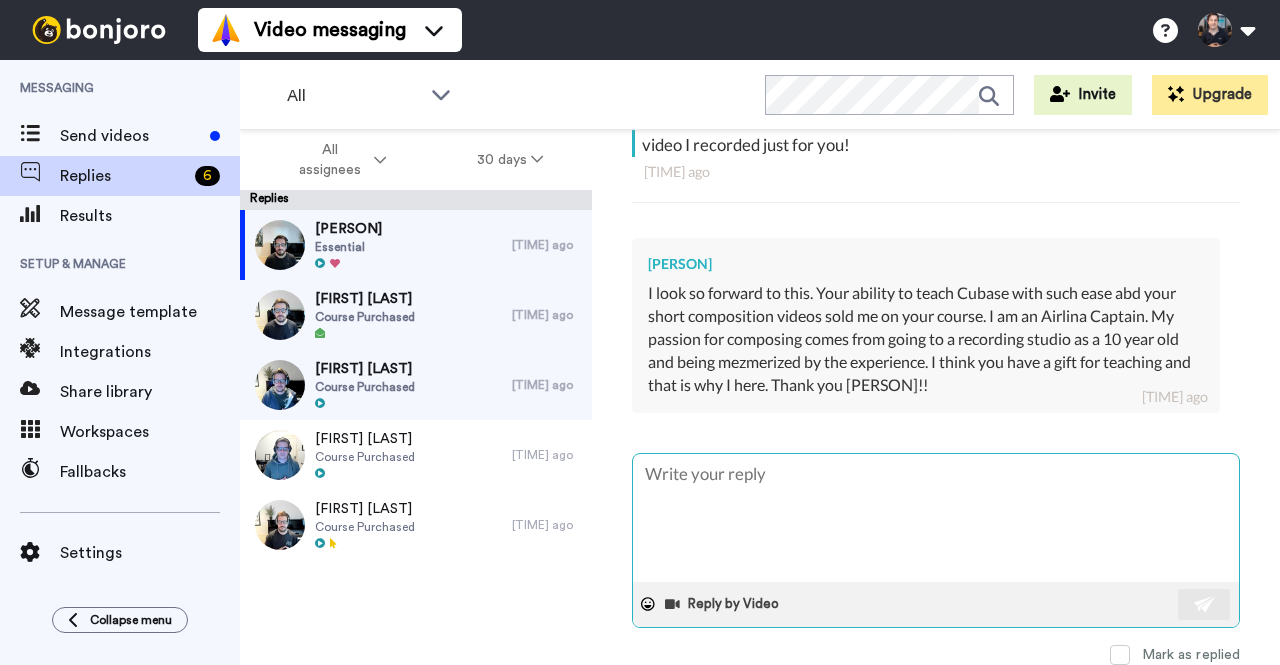 click at bounding box center [936, 518] 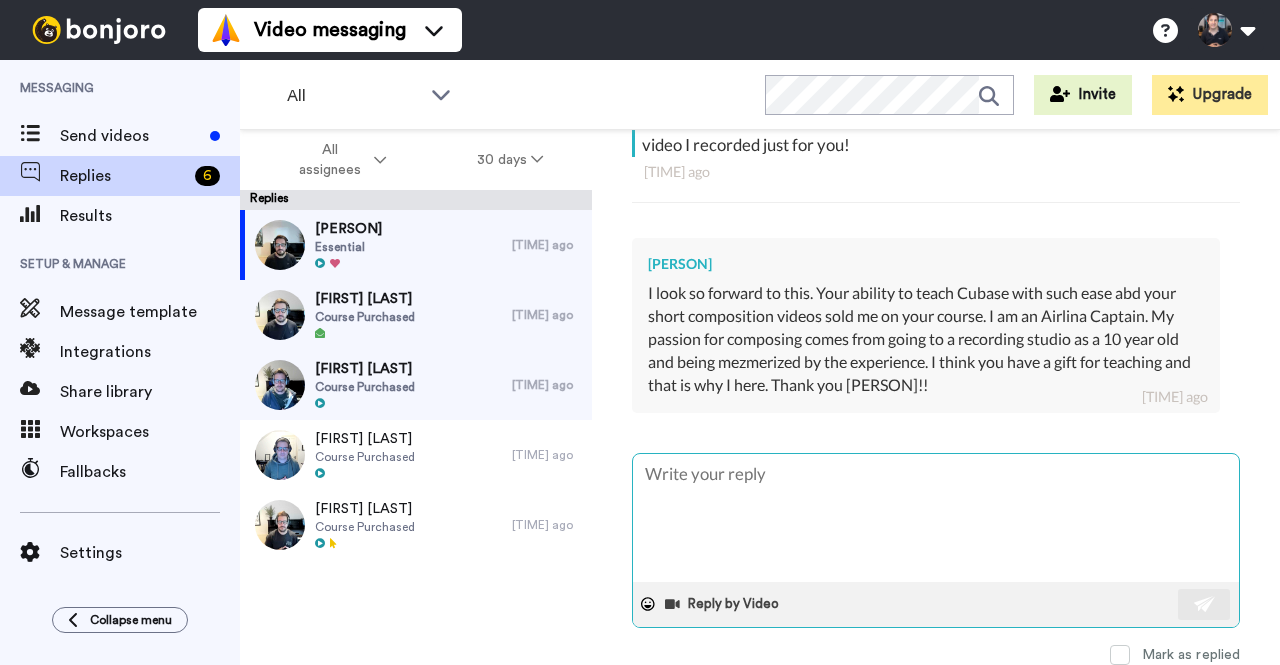 type on "H" 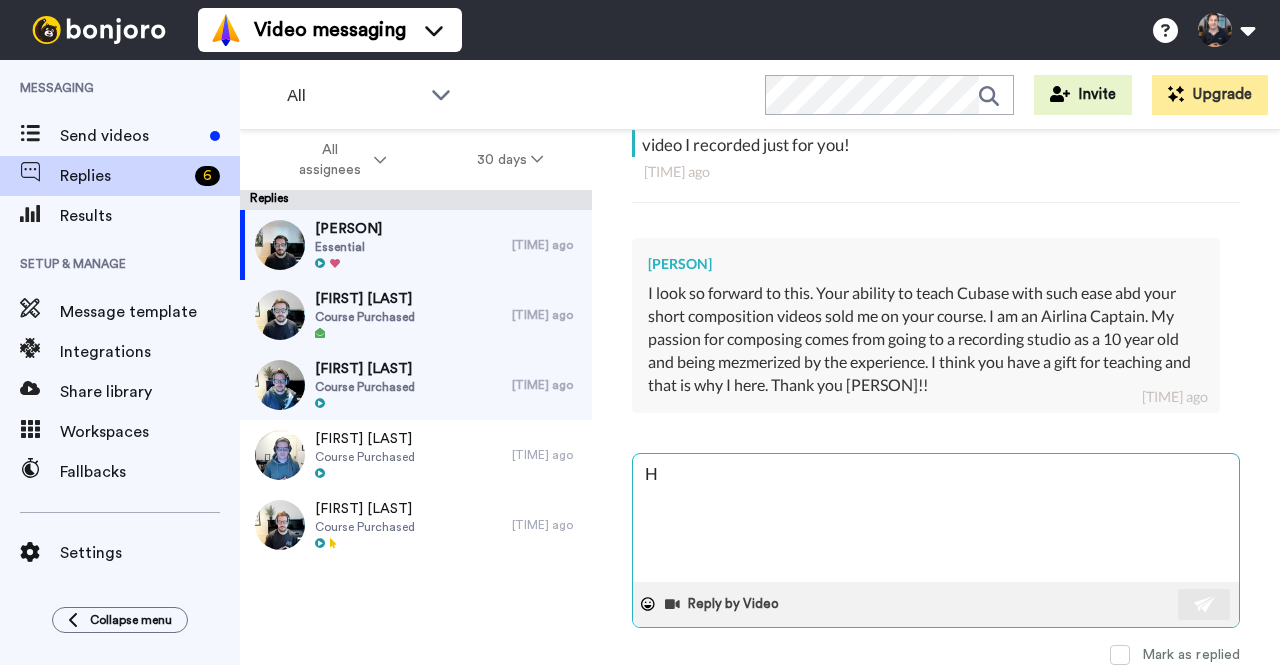type on "Hi" 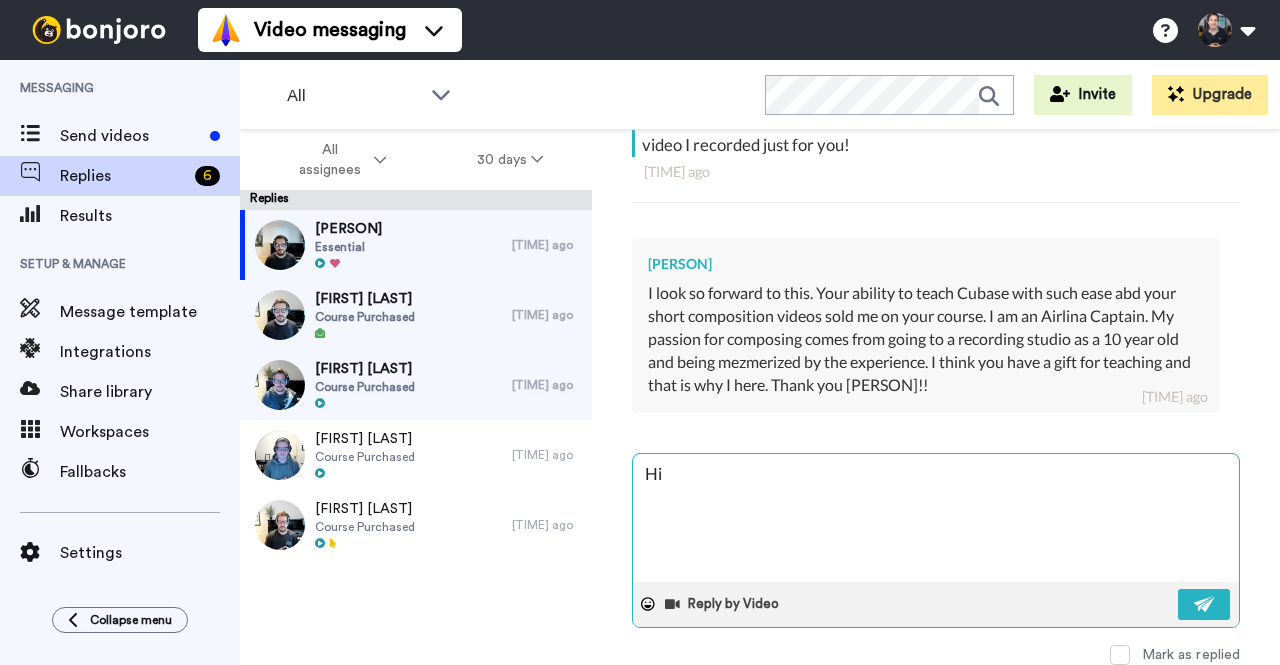 type on "Hi" 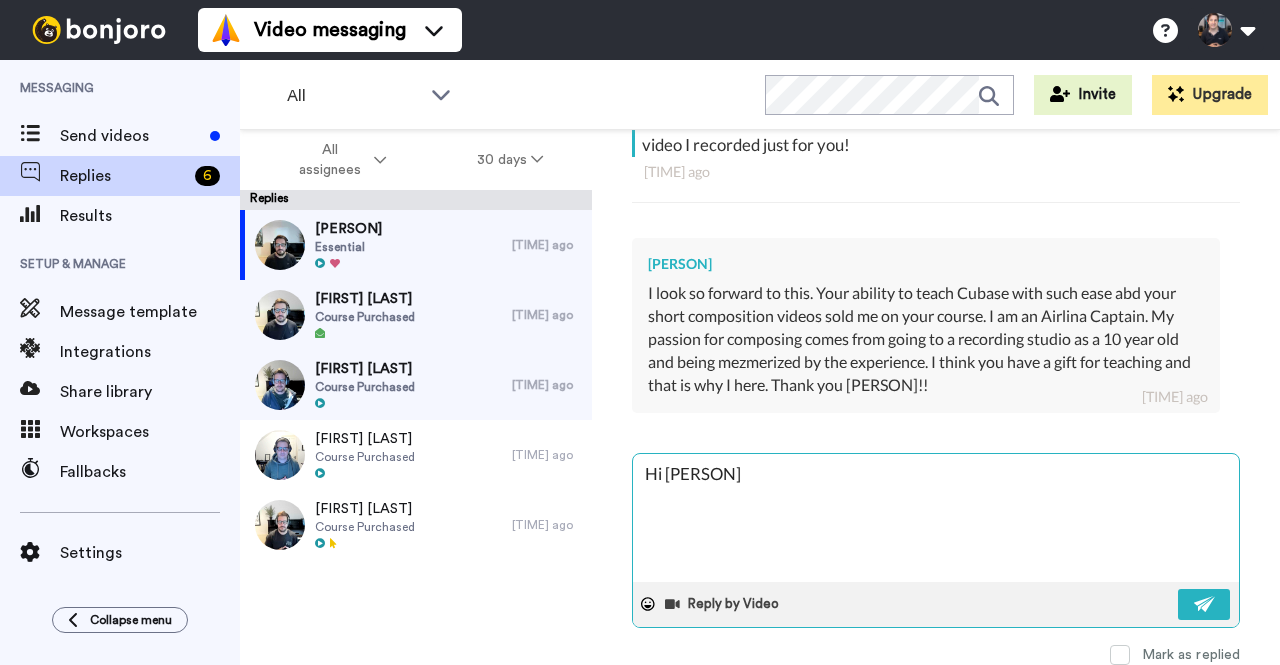 type on "Hi [PERSON]" 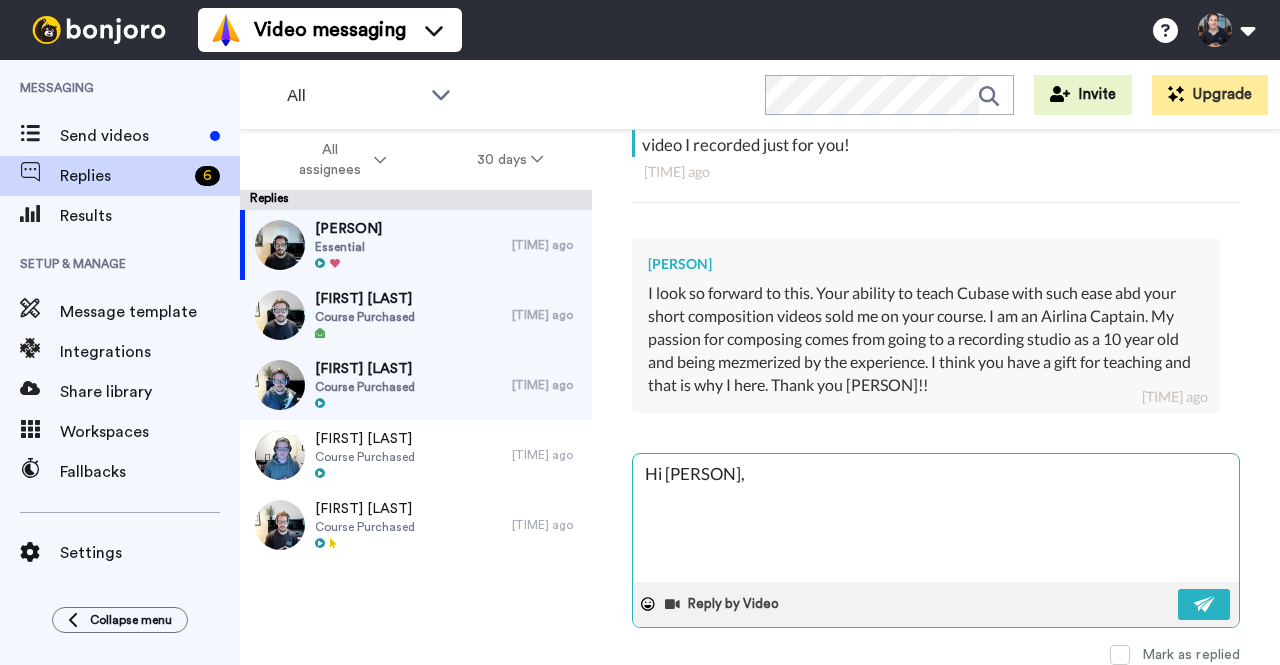 type on "Hi [PERSON]," 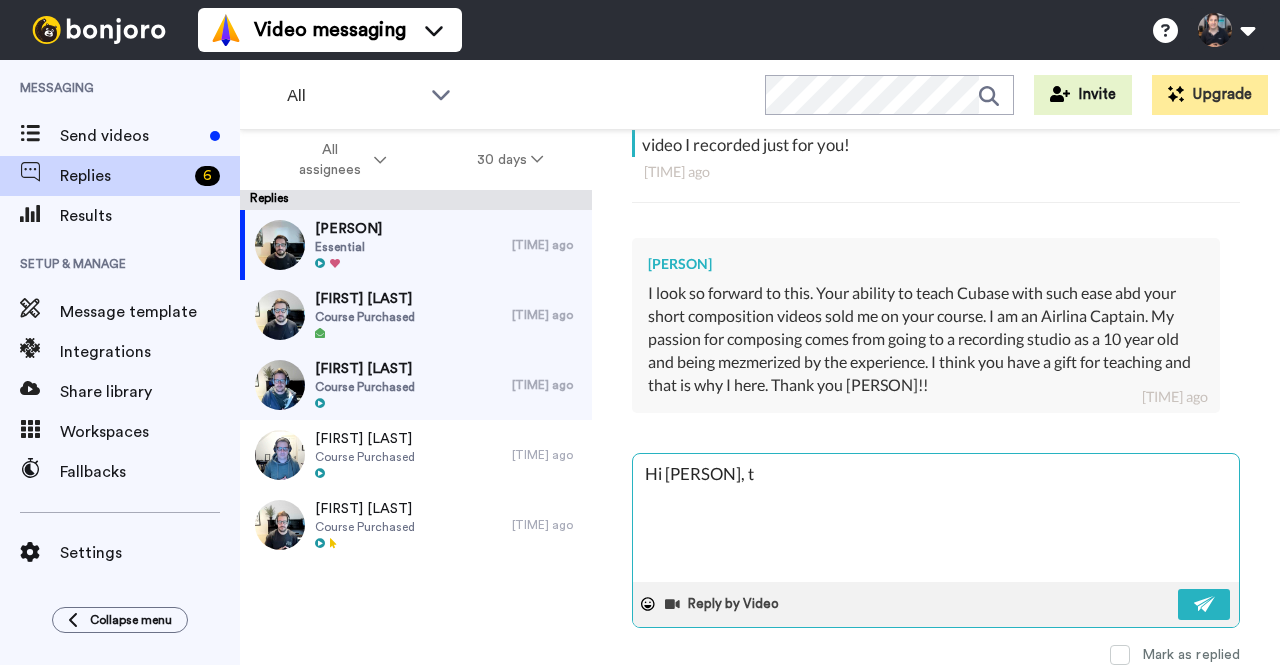 type on "x" 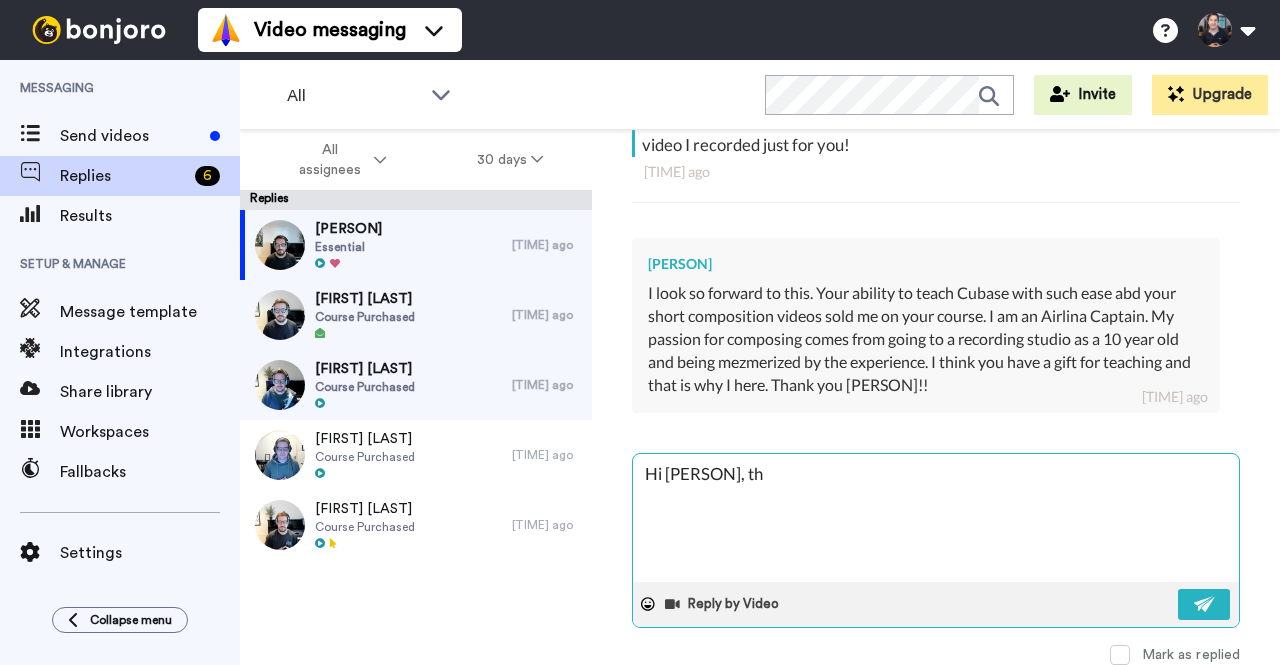 type on "Hi [PERSON], tha" 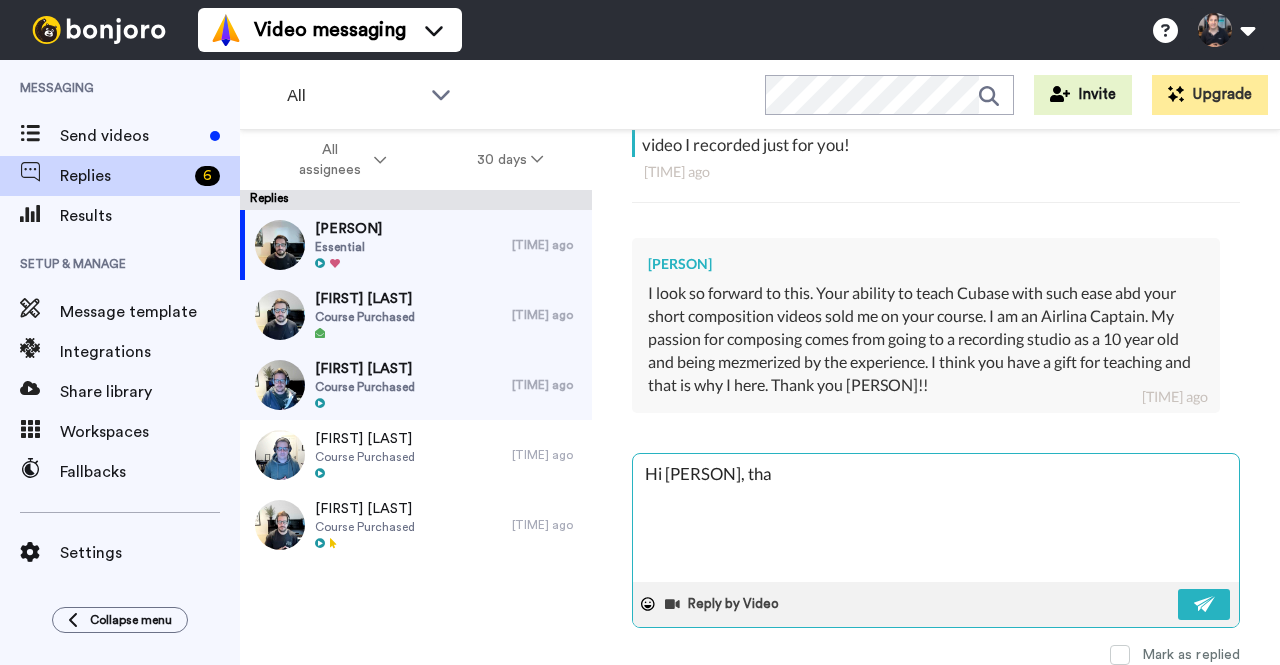 type on "Hi [PERSON], than" 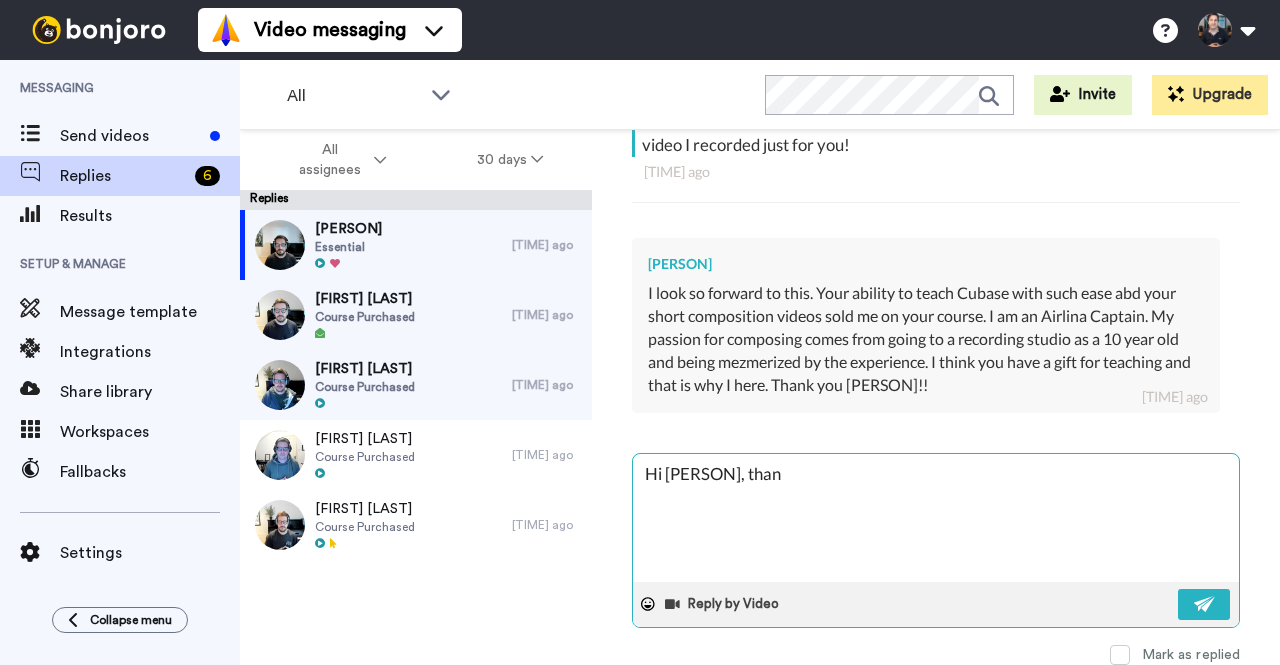 type on "Hi [PERSON], thank" 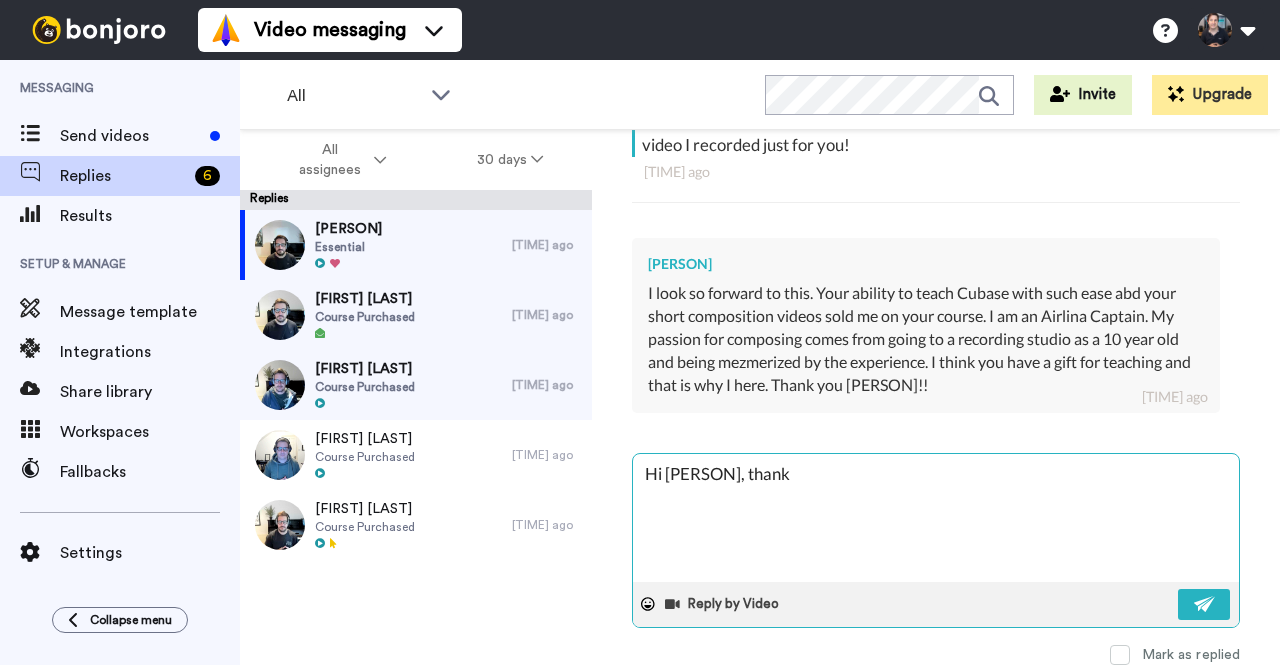 type on "Hi [PERSON], thank" 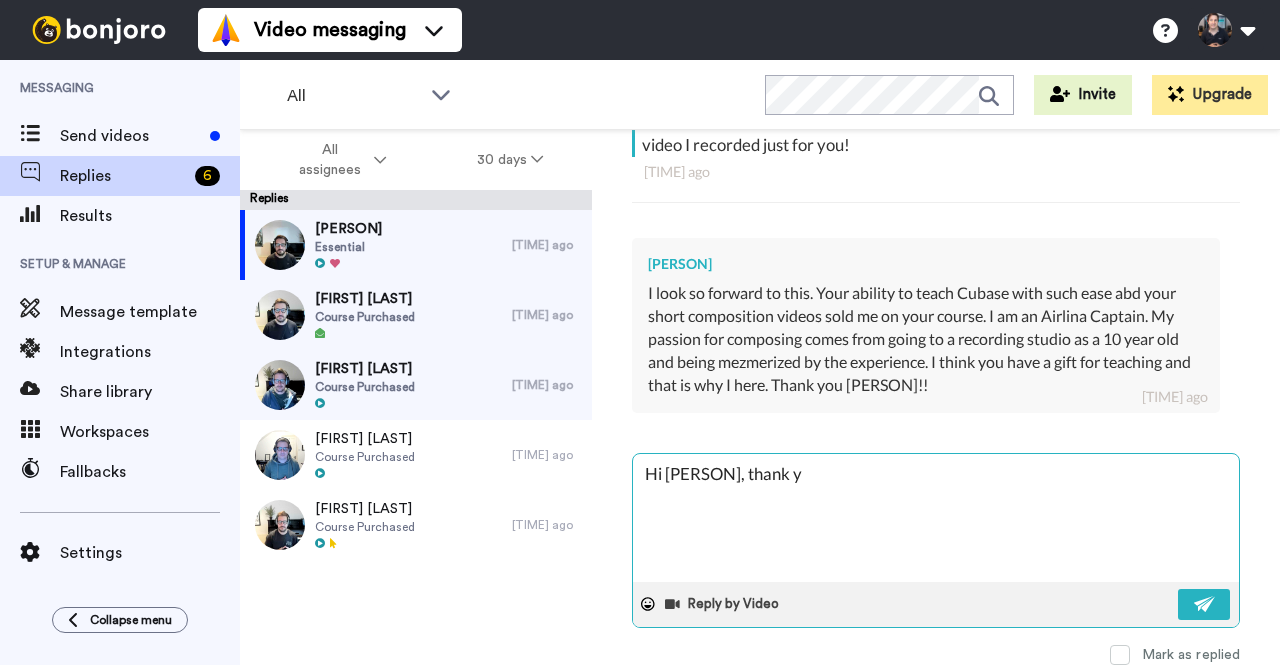 type on "x" 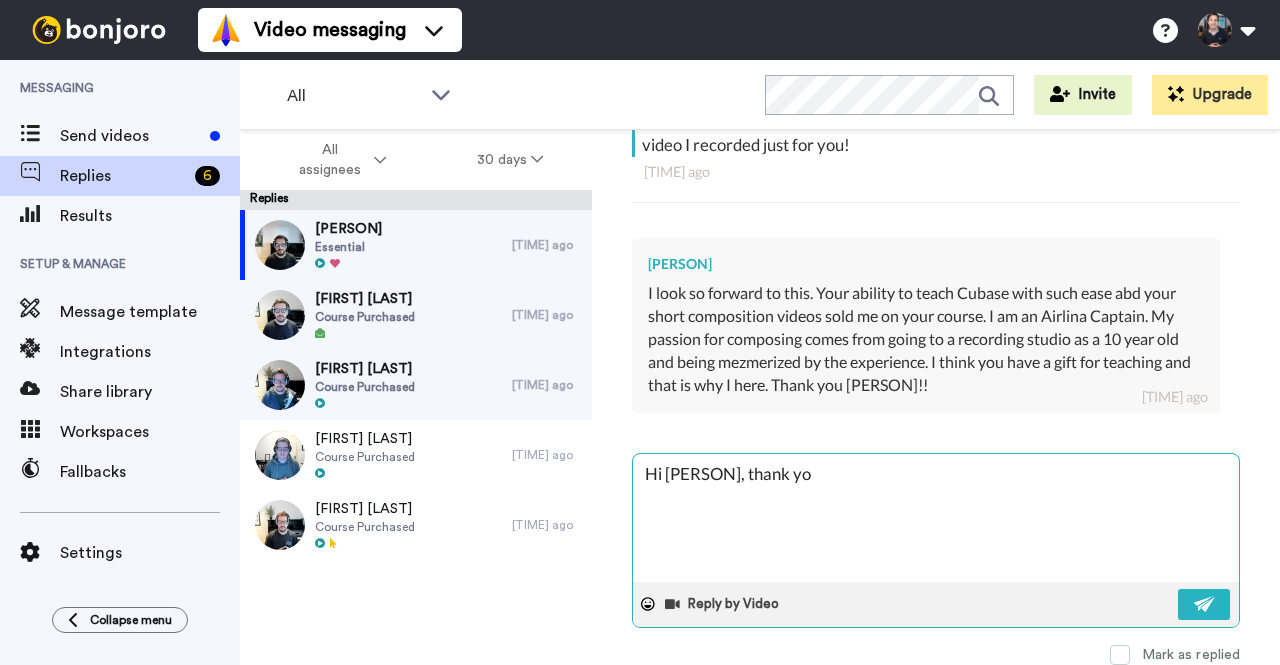 type on "Hi [PERSON], thank you" 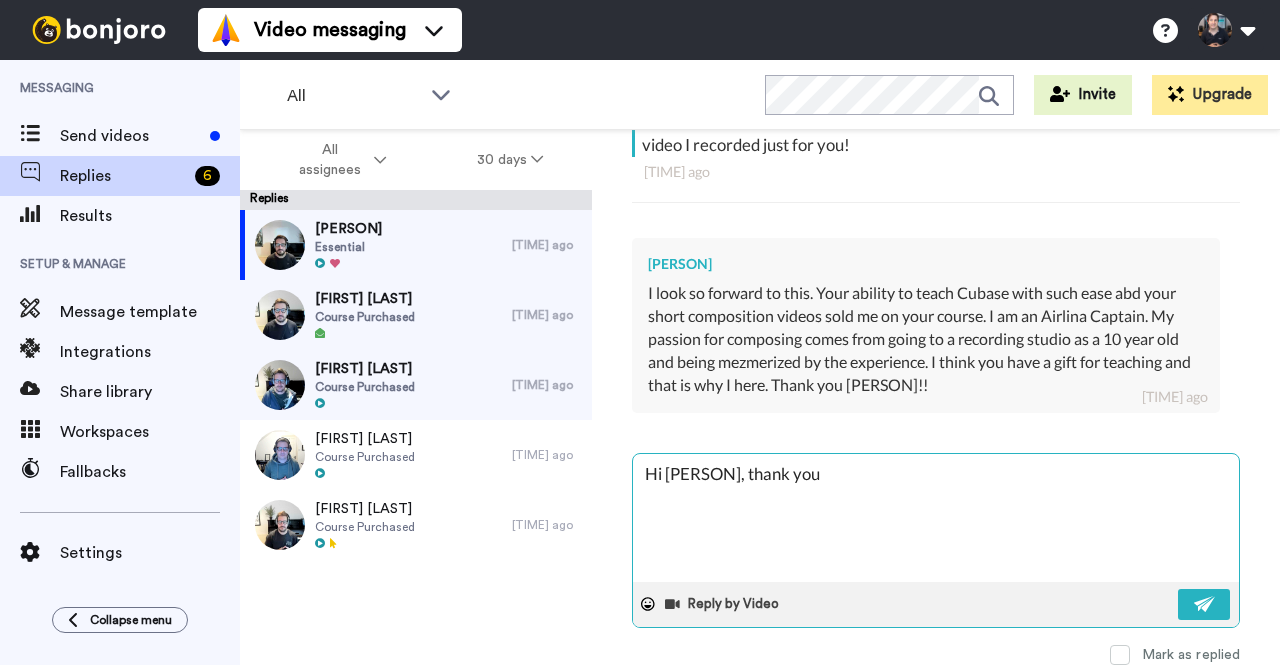 type on "Hi [PERSON], thank you" 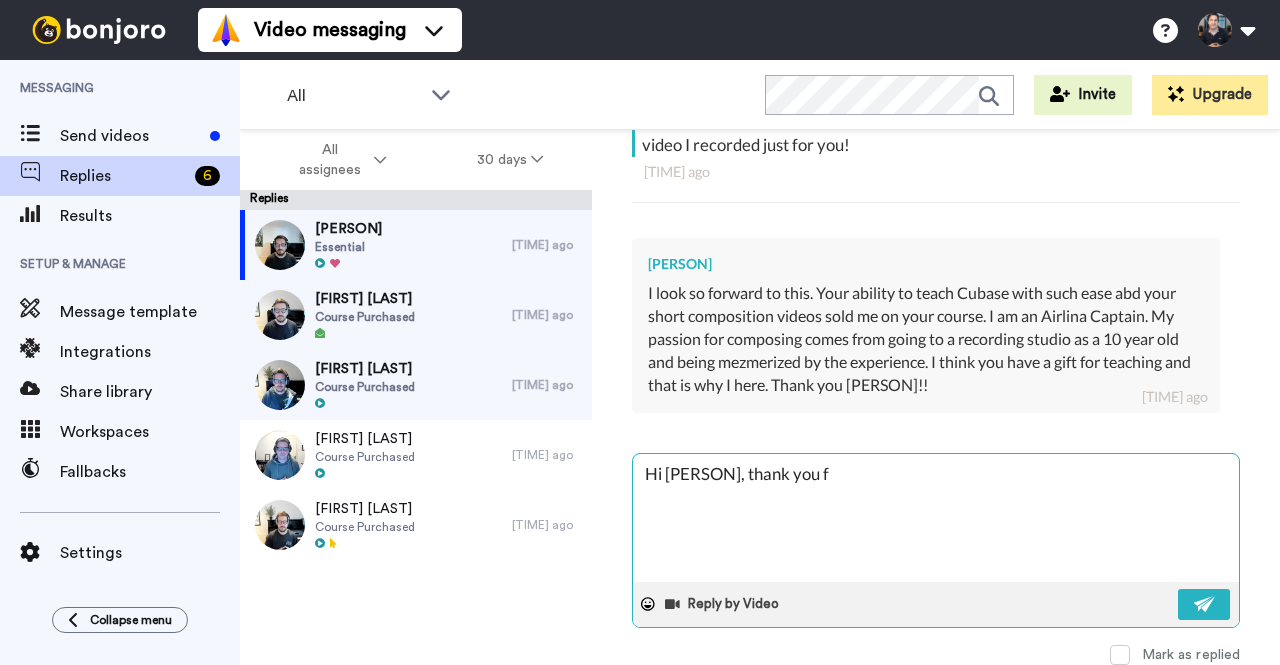 type on "x" 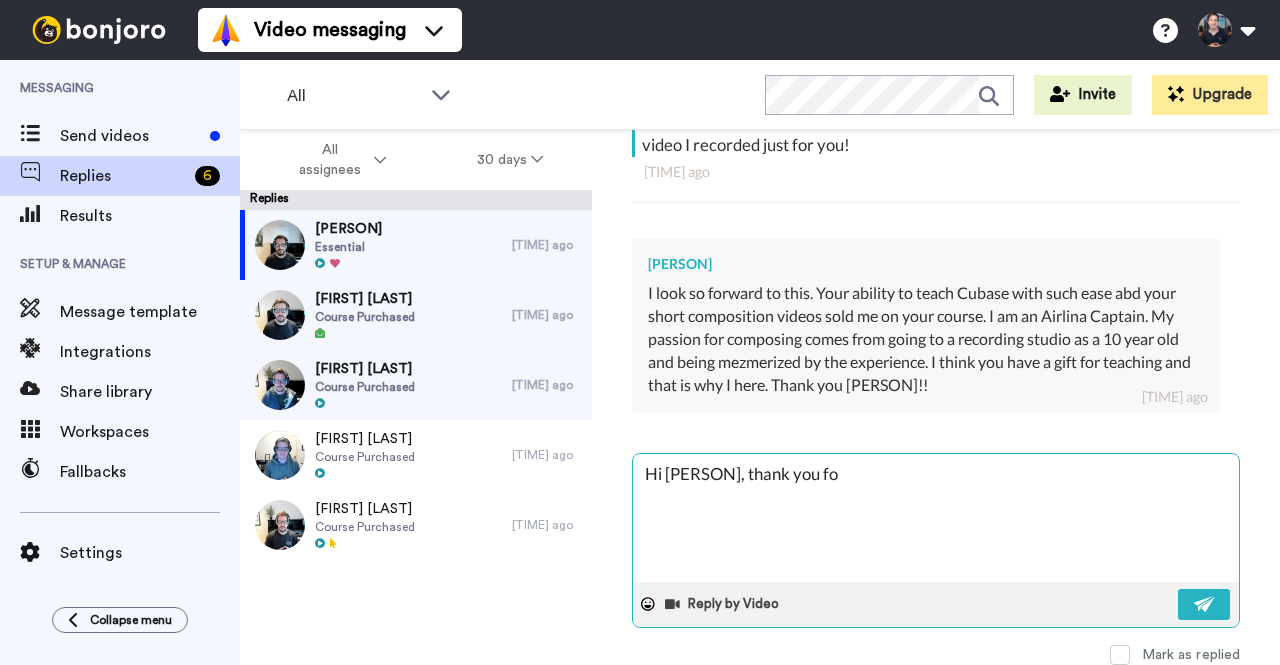 type on "Hi [PERSON], thank you for" 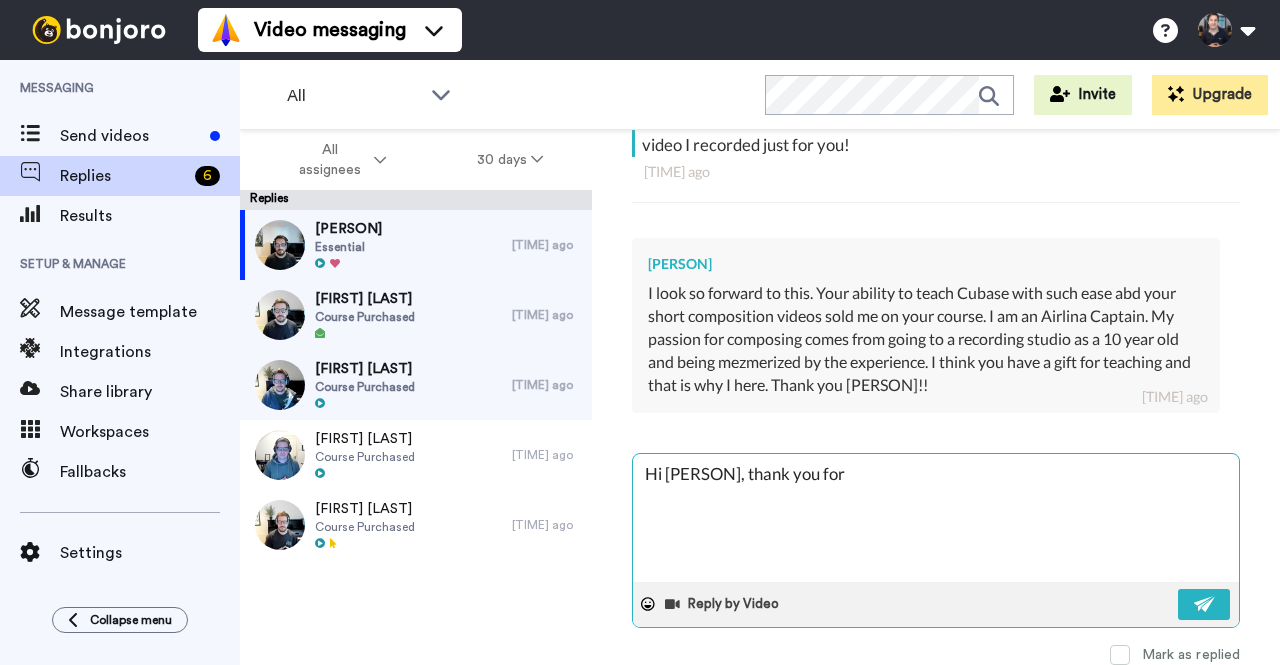 type on "Hi [PERSON], thank you for" 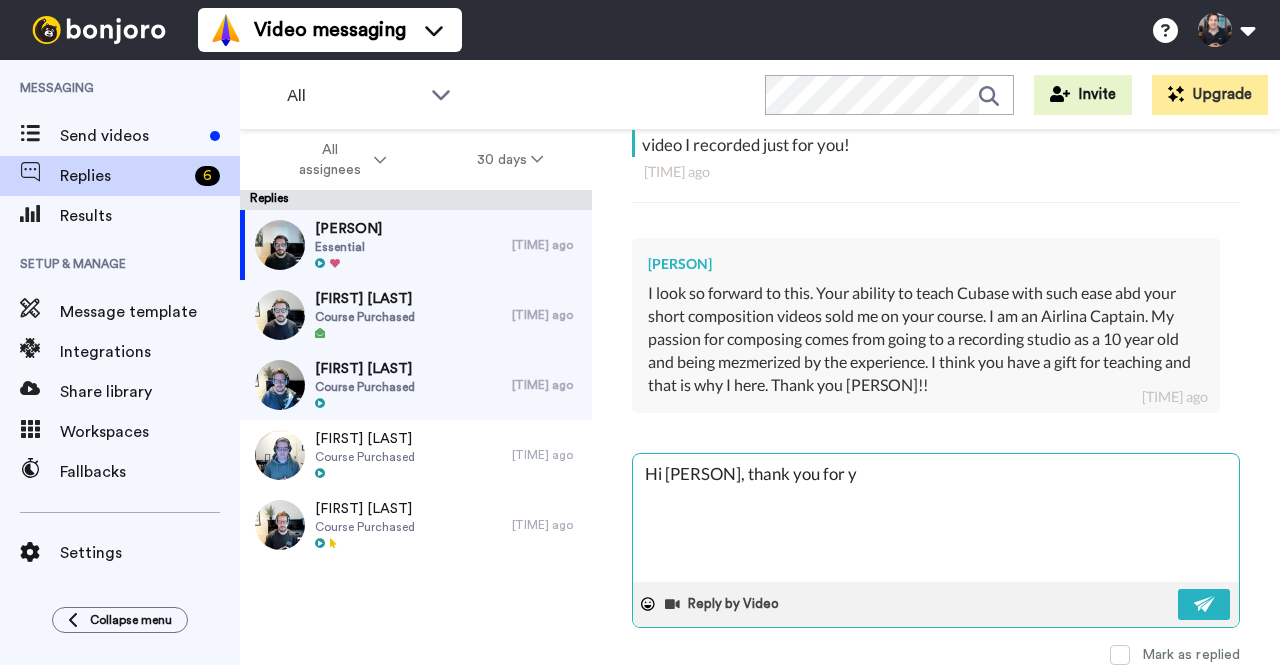 type on "Hi [PERSON], thank you for yo" 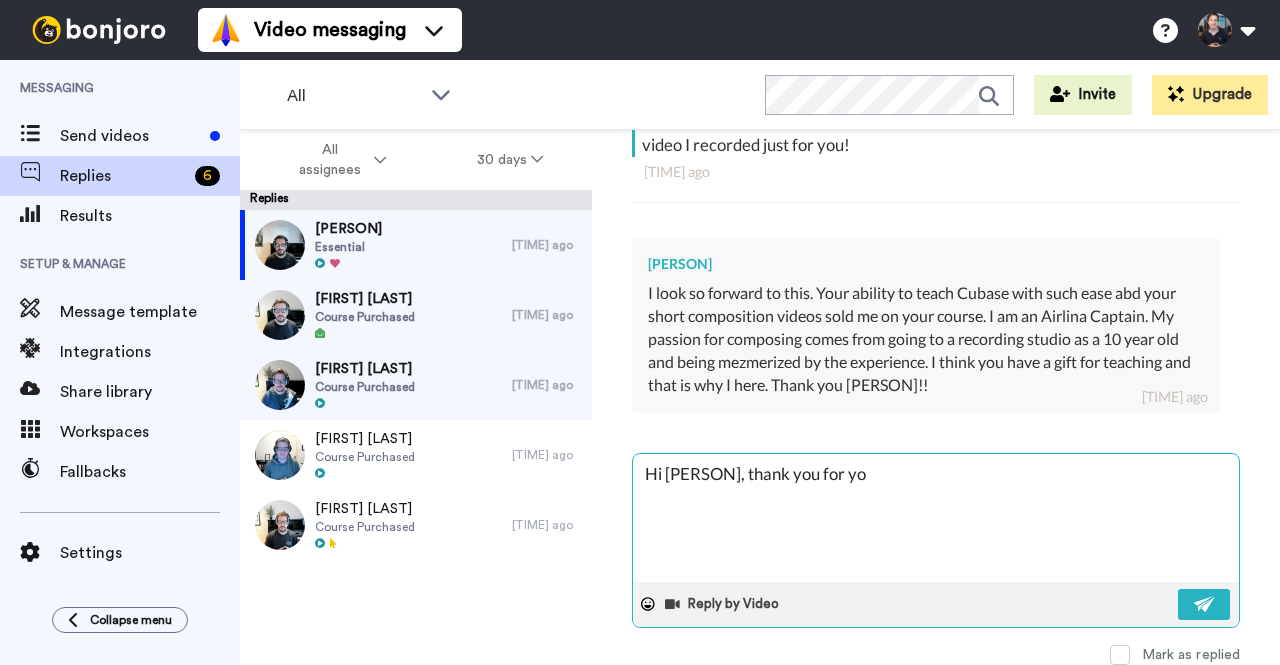 type on "Hi [PERSON], thank you for you" 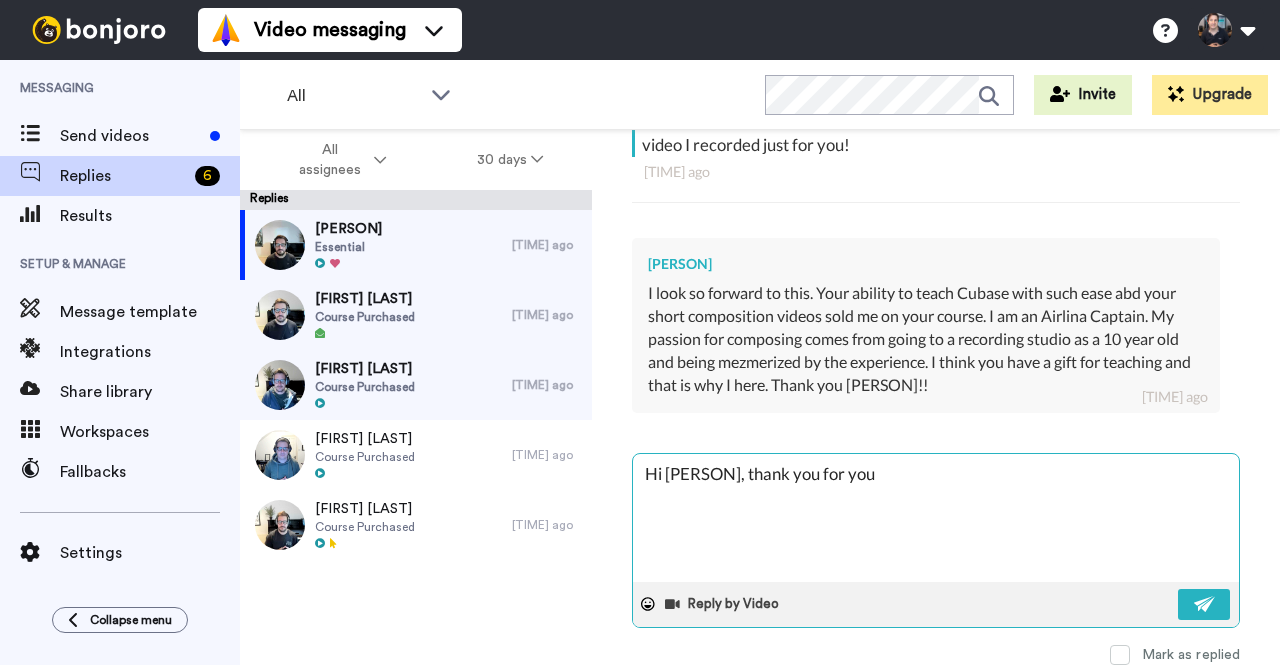 type on "Hi [PERSON], thank you for your" 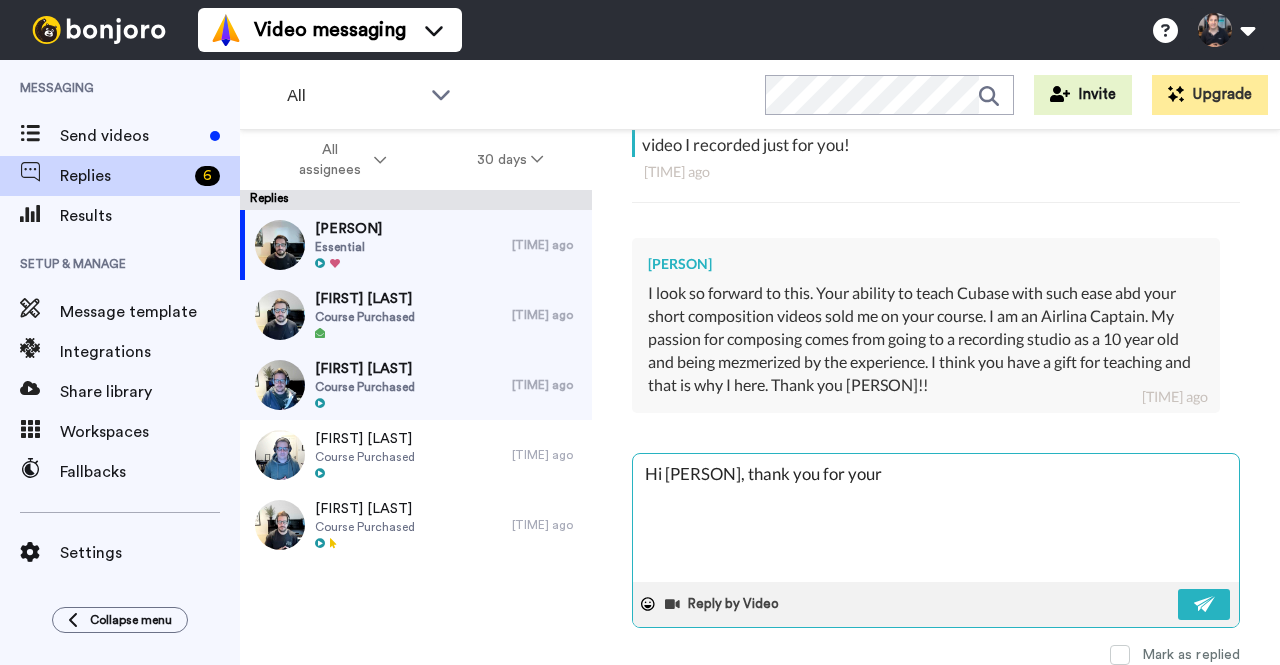 type on "Hi [PERSON], thank you for yourk" 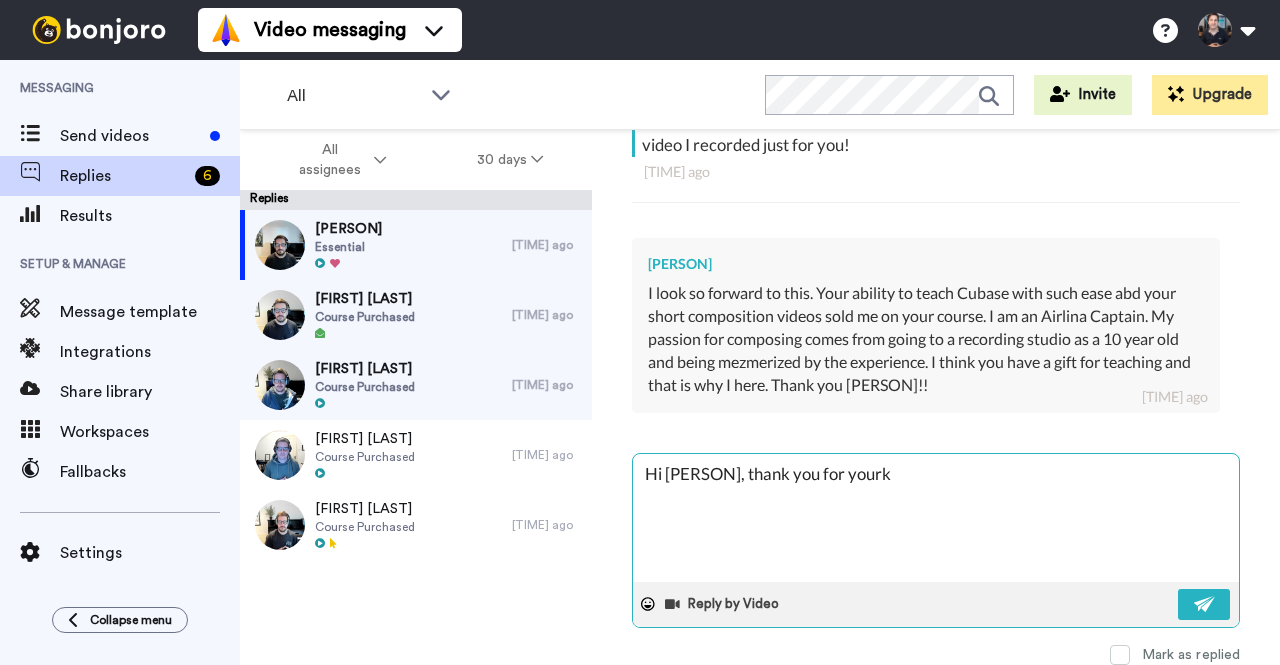 type on "Hi [PERSON], thank you for your" 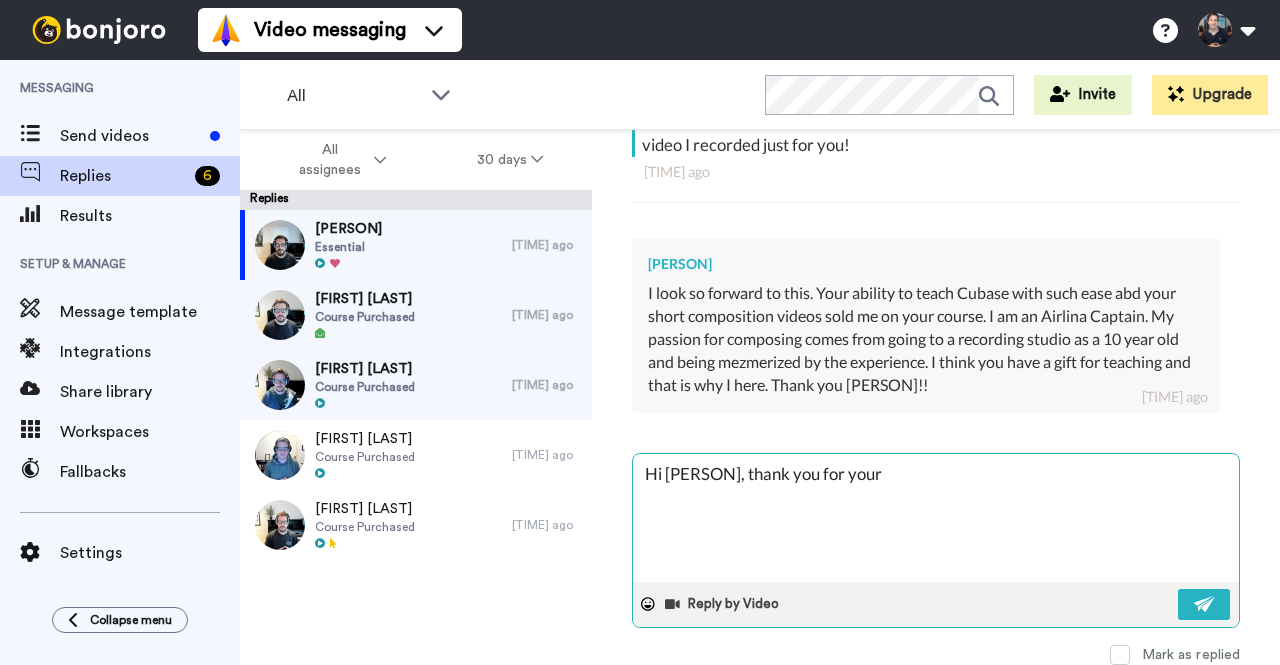 type on "Hi [PERSON], thank you for your" 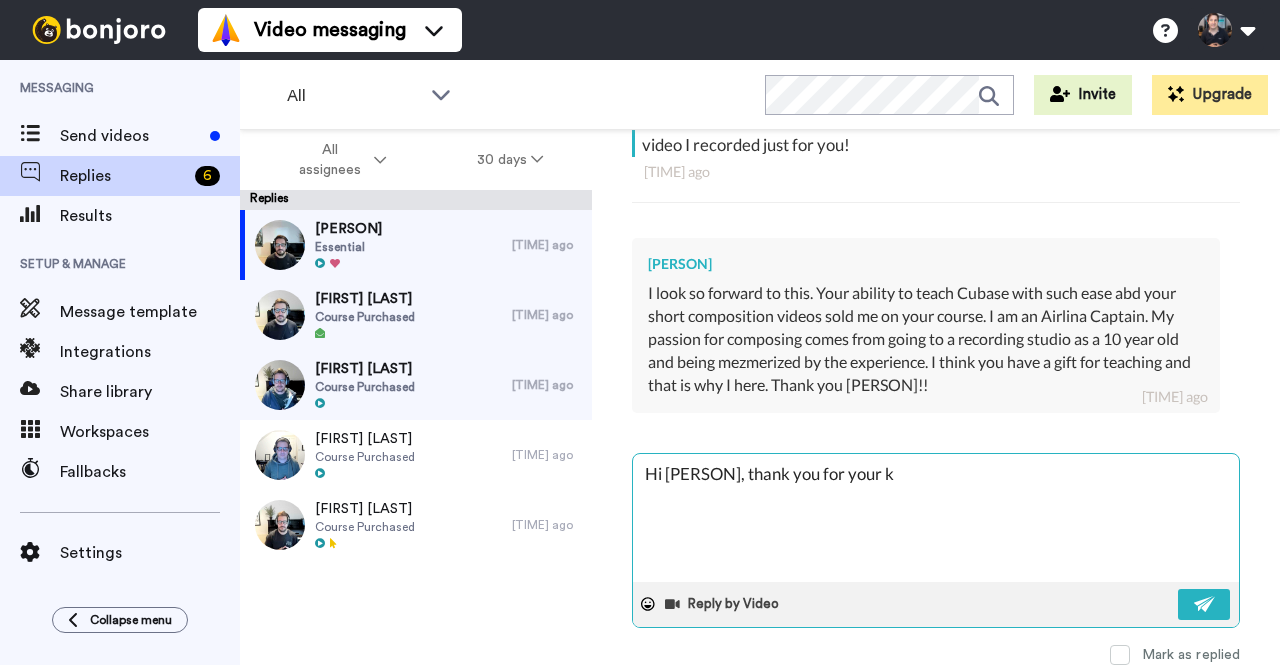 type on "x" 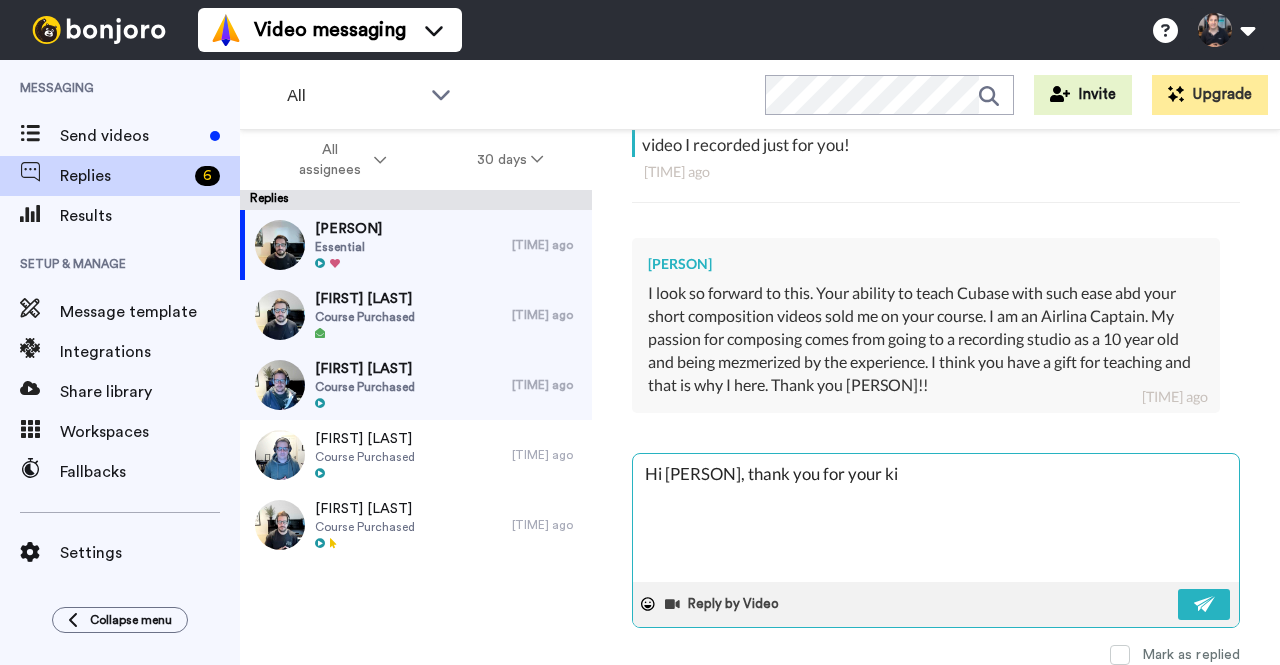 type on "Hi [PERSON], thank you for your kin" 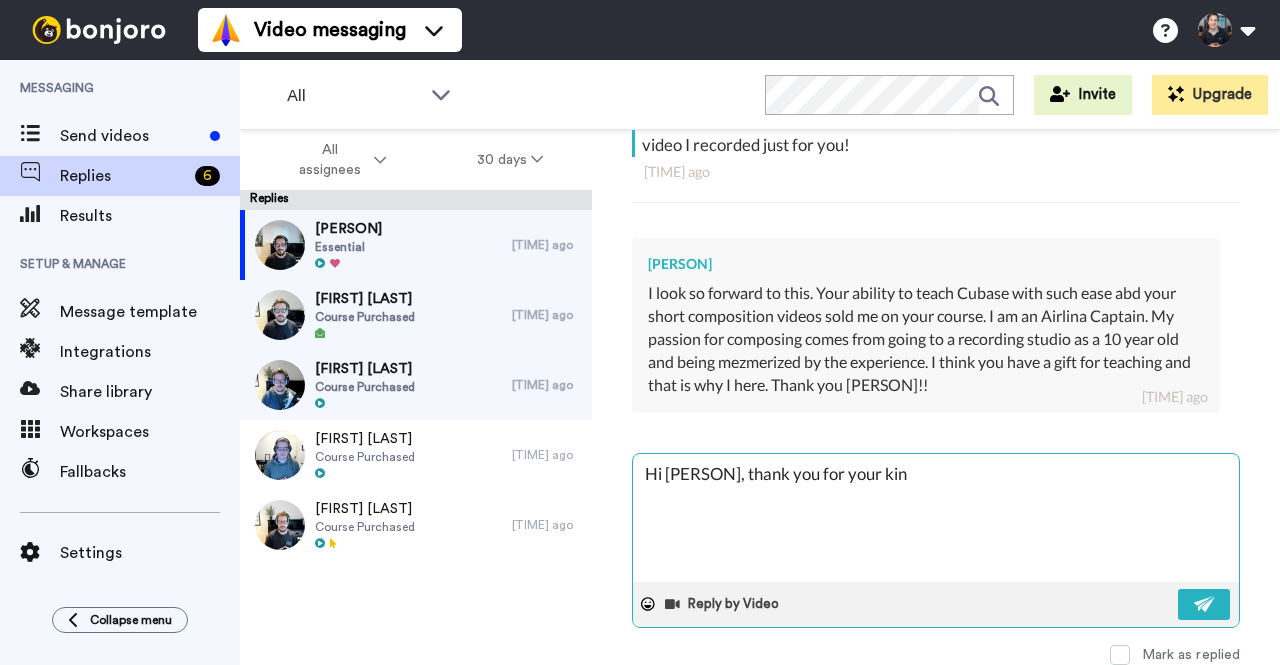 type on "x" 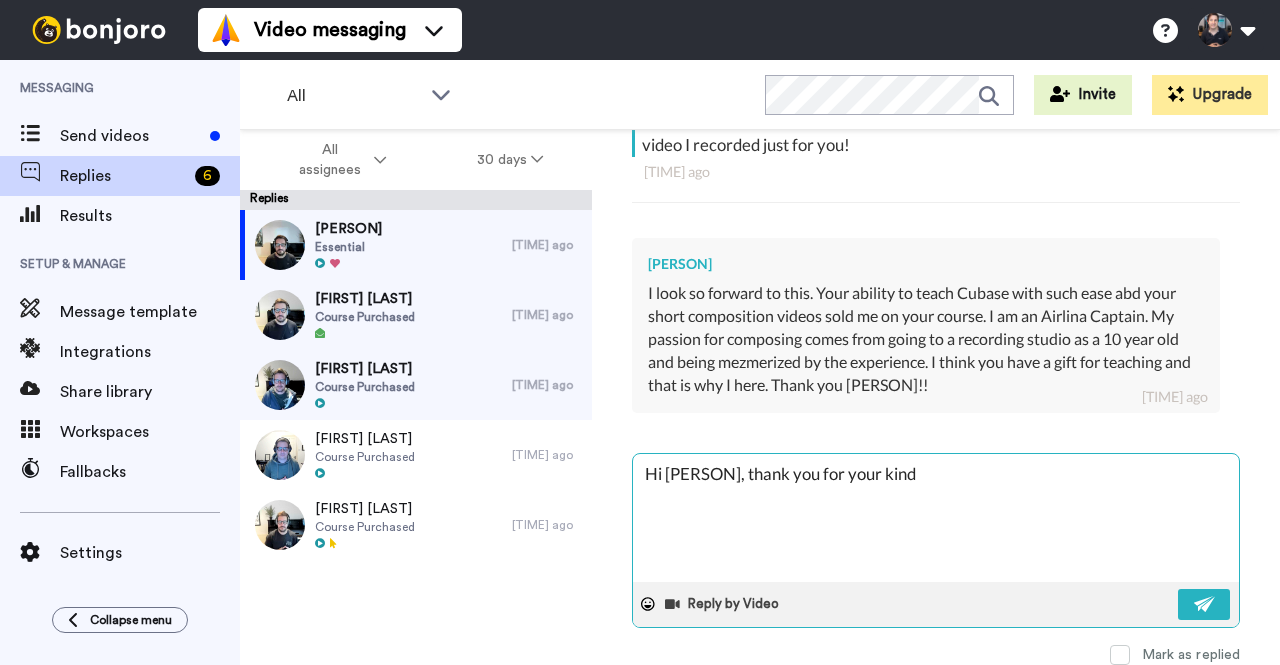 type on "Hi [PERSON], thank you for your kind" 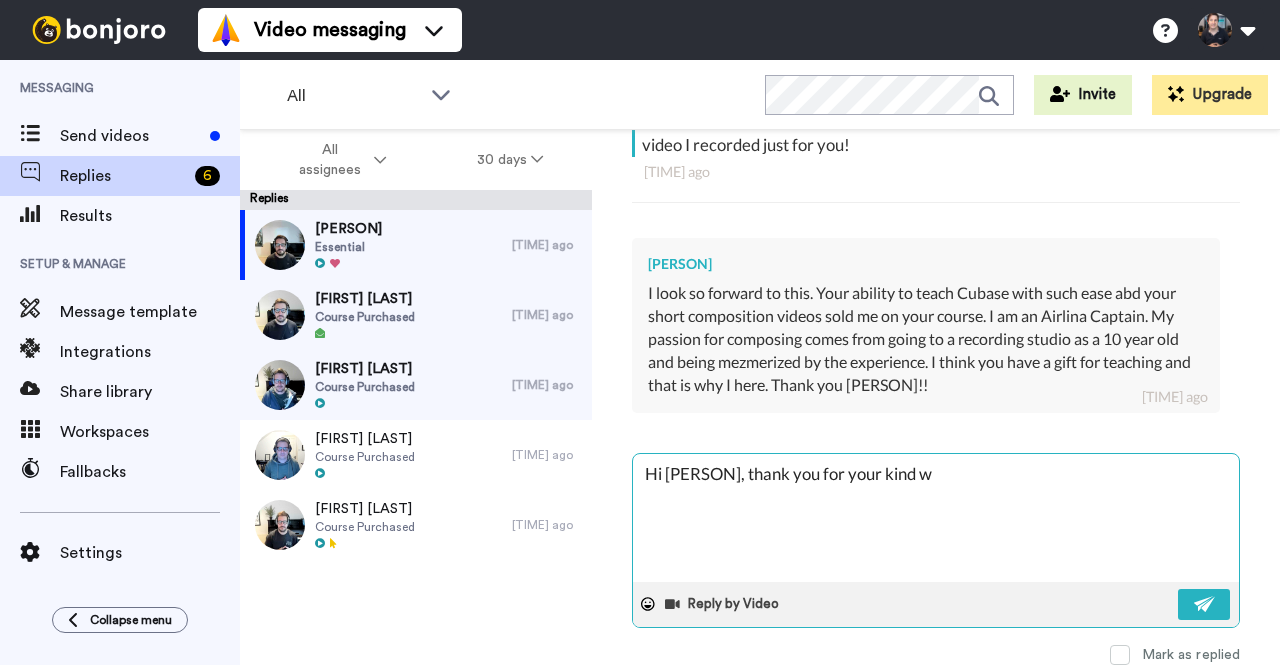 type on "Hi [PERSON], thank you for your kind wo" 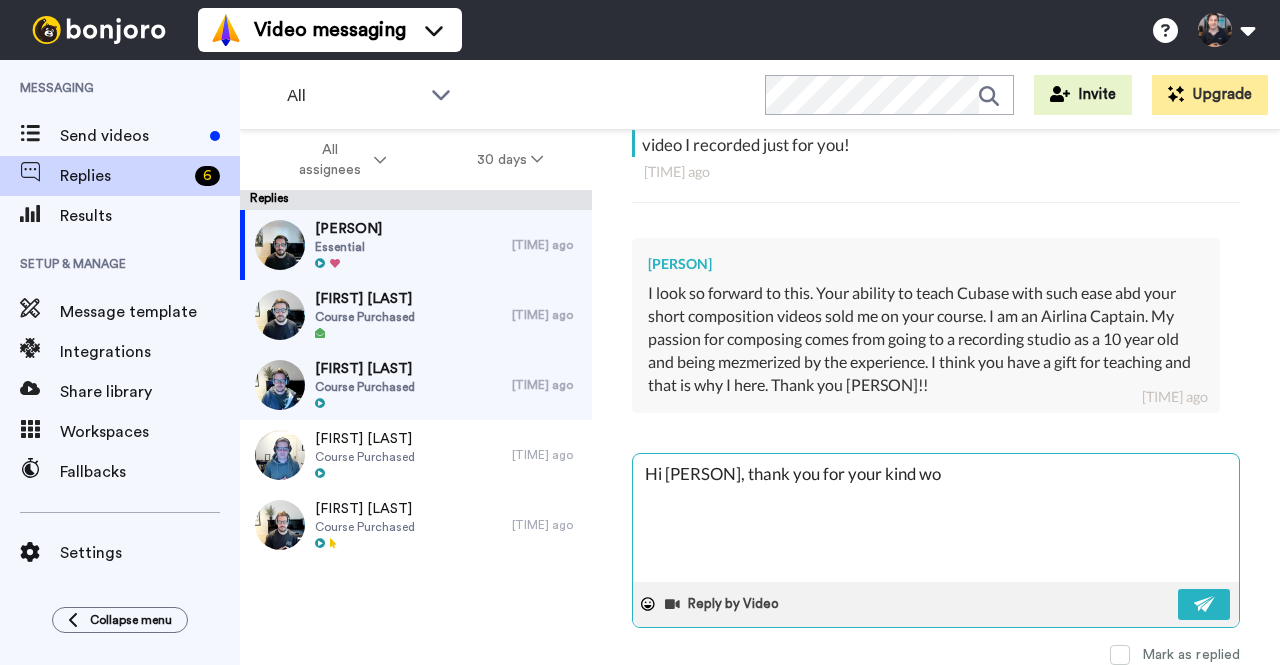 type on "Hi [PERSON], thank you for your kind wor" 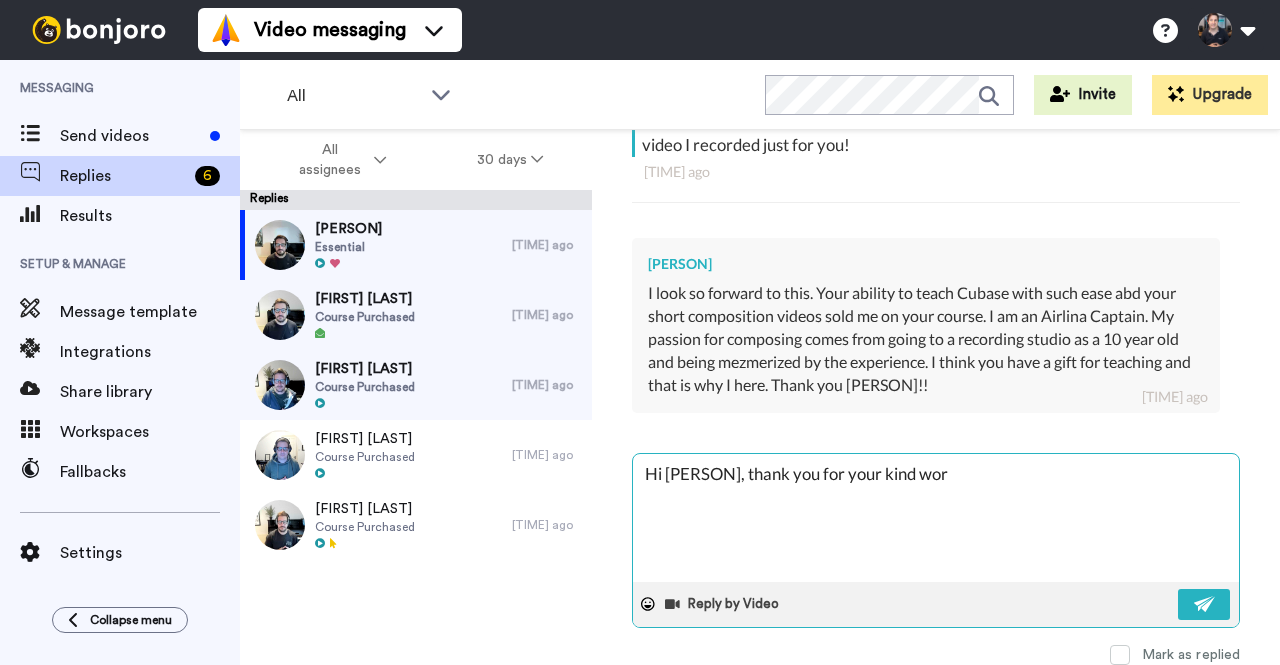 type on "x" 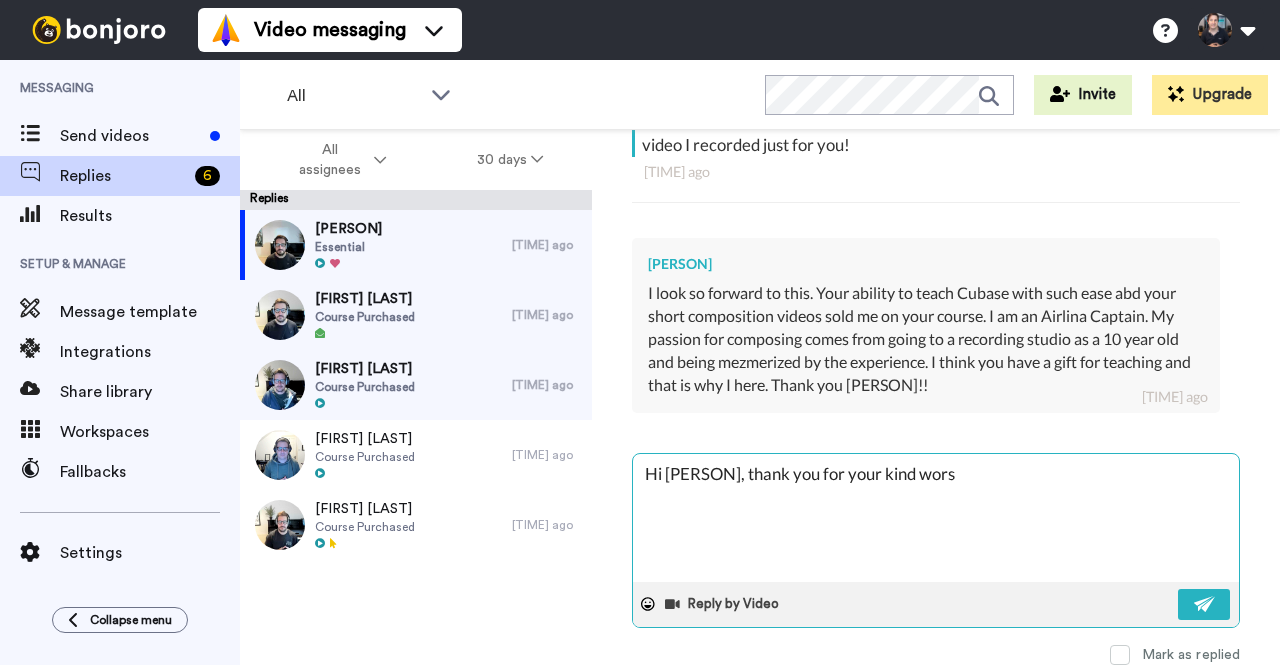 type on "Hi [PERSON], thank you for your kind wors." 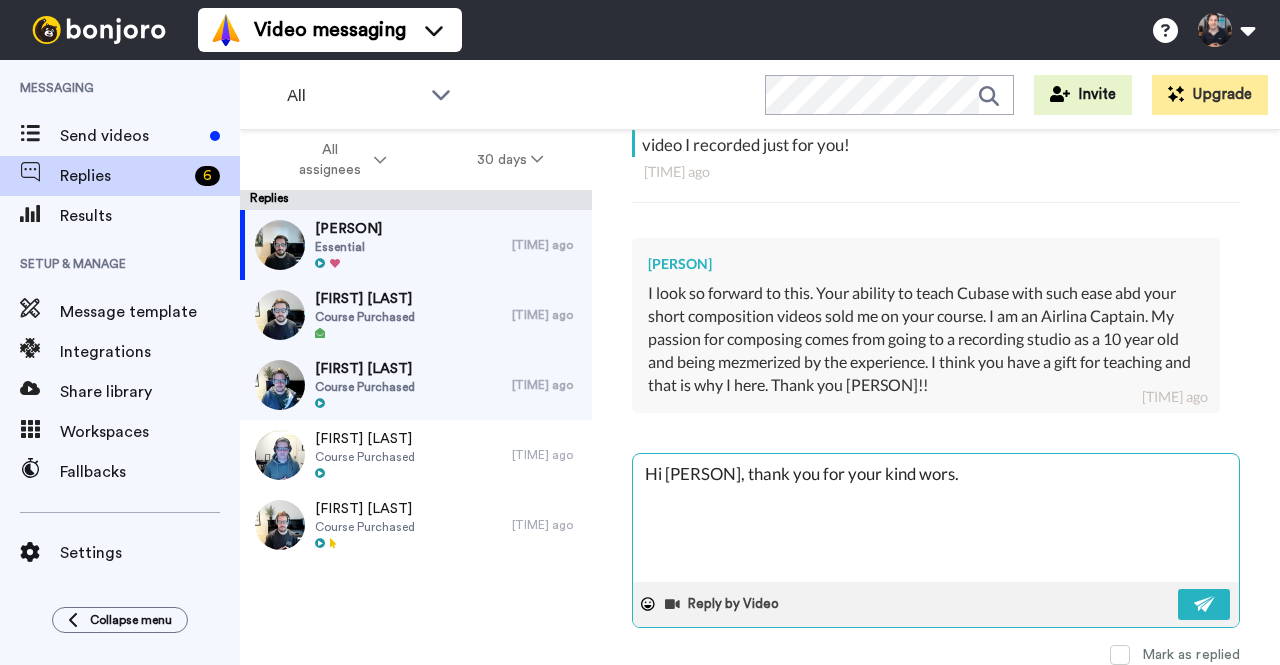 type on "Hi [PERSON], thank you for your kind wors" 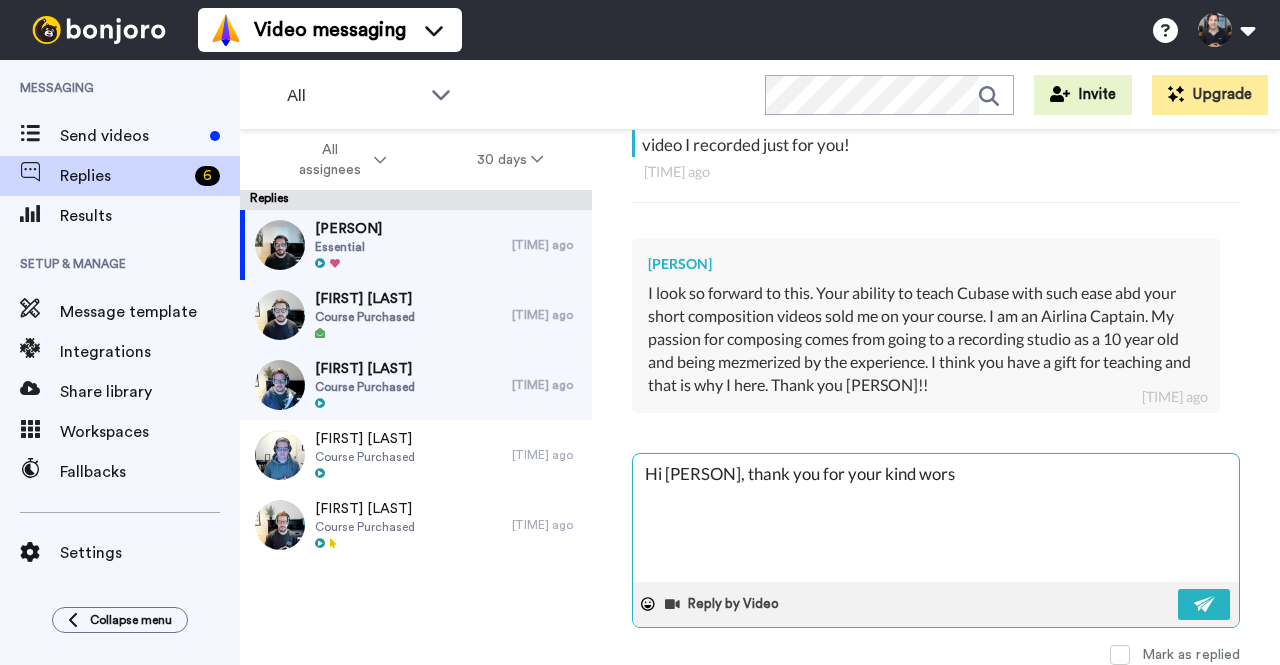 type on "Hi [PERSON], thank you for your kind wor" 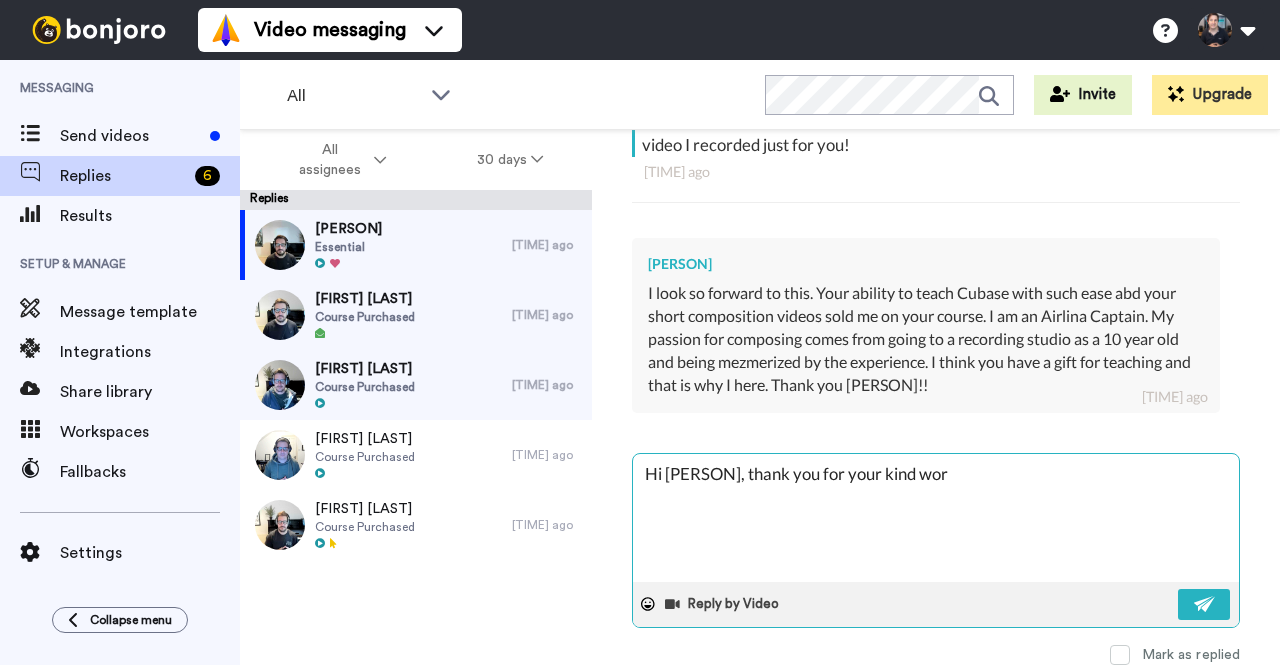 type on "x" 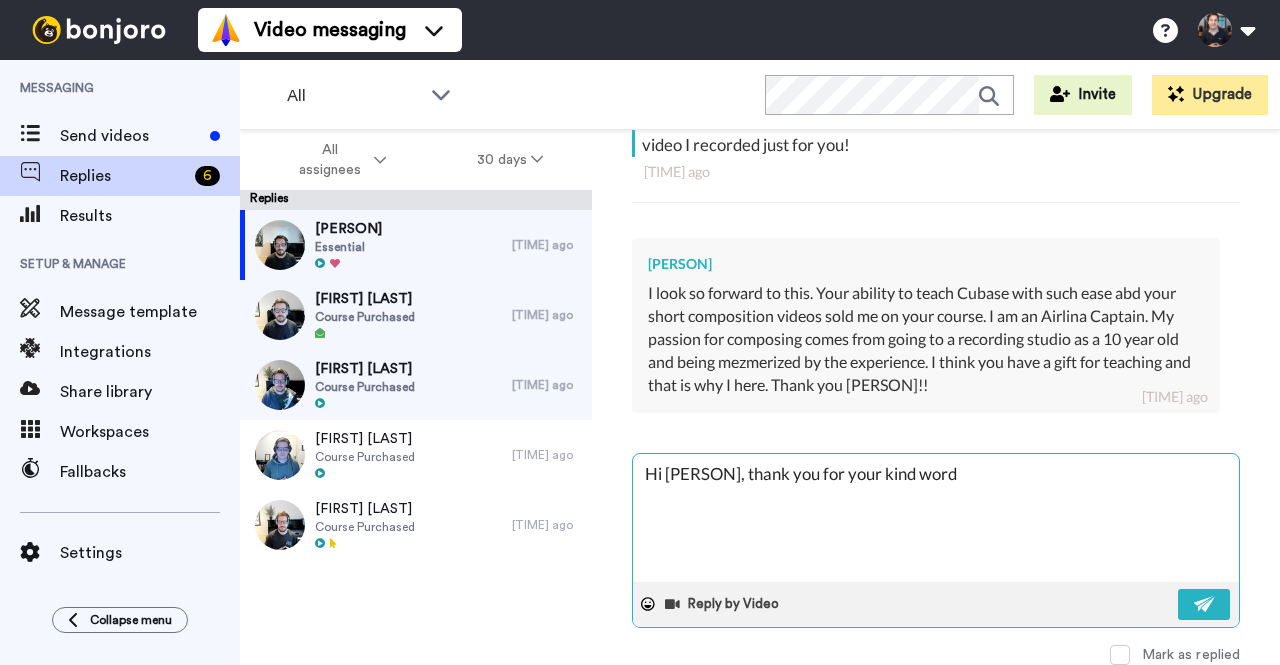 type on "Hi [PERSON], thank you for your kind words" 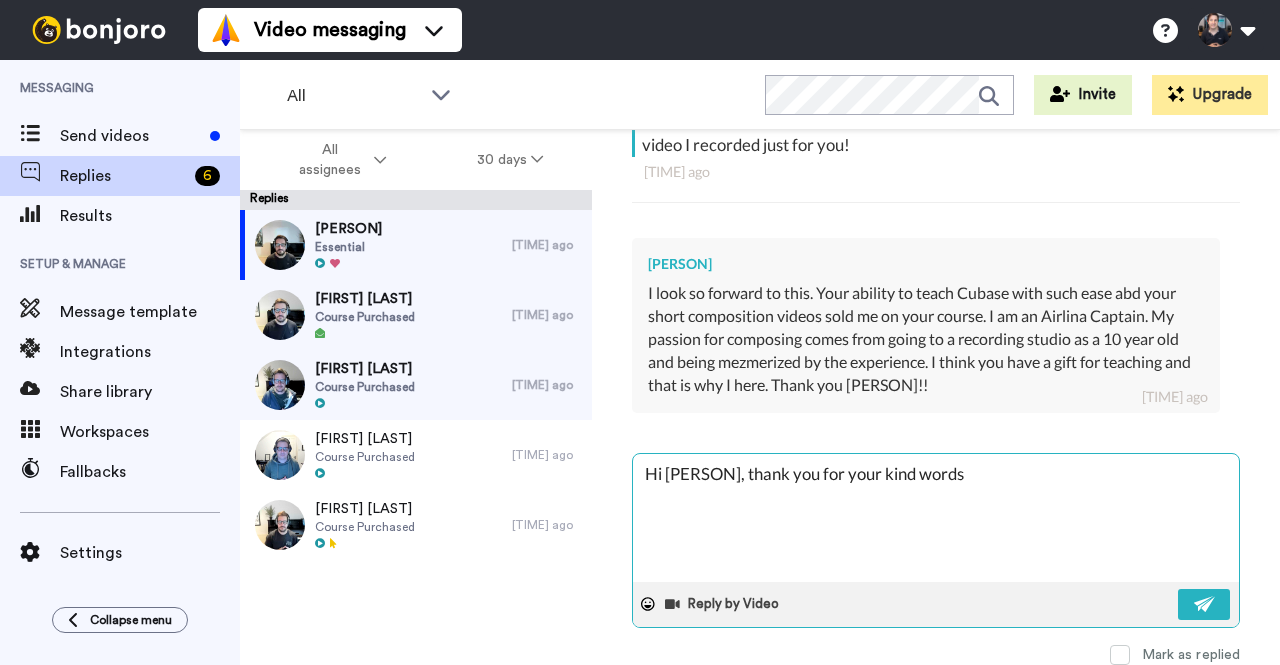 type on "Hi [PERSON], thank you for your kind words." 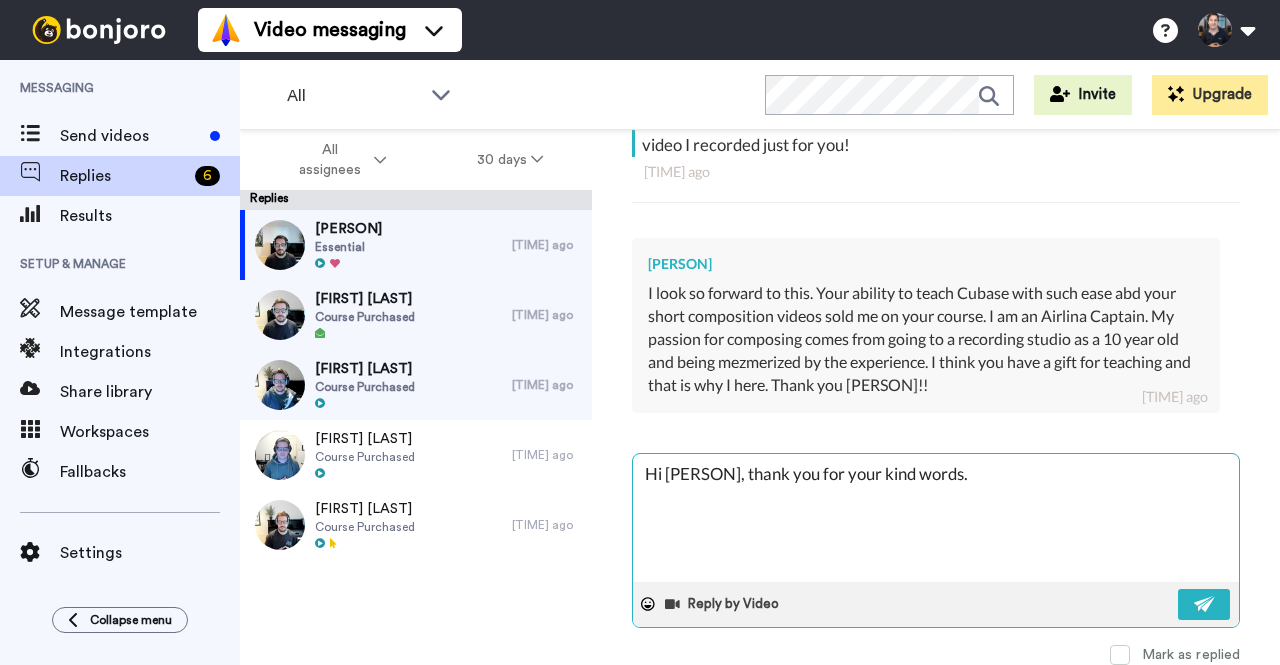type on "Hi [PERSON], thank you for your kind words." 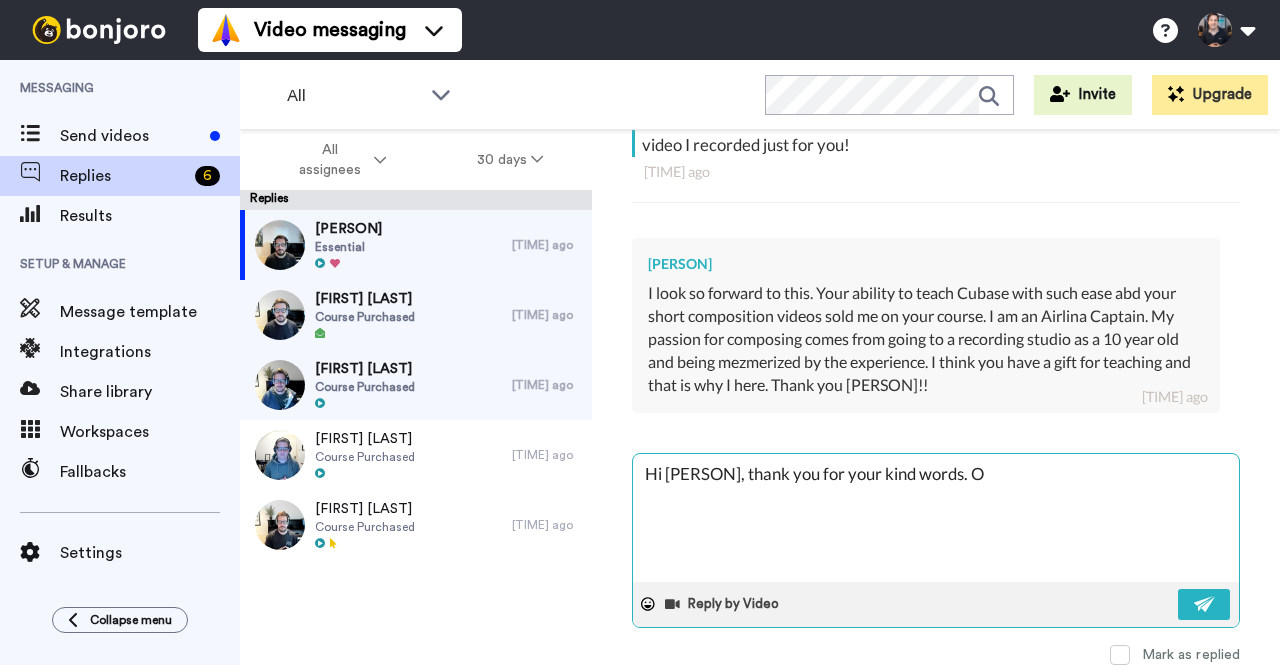 type on "Hi [PERSON], thank you for your kind words. OI" 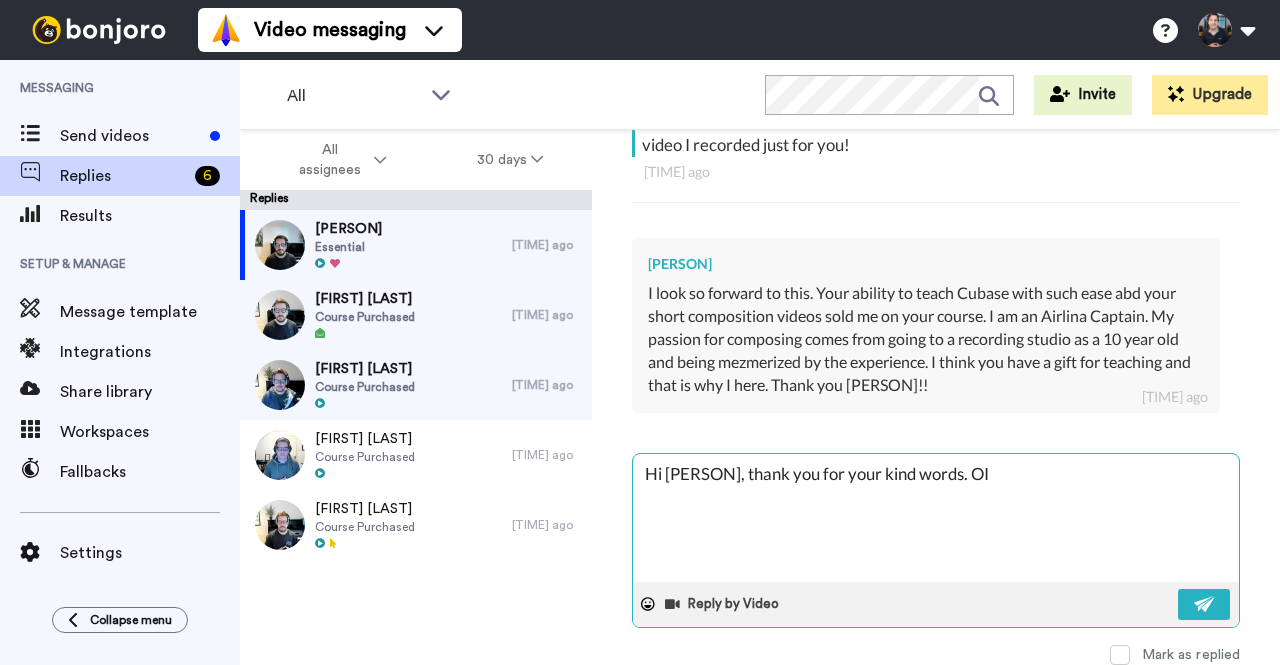 type on "Hi [PERSON], thank you for your kind words. OI" 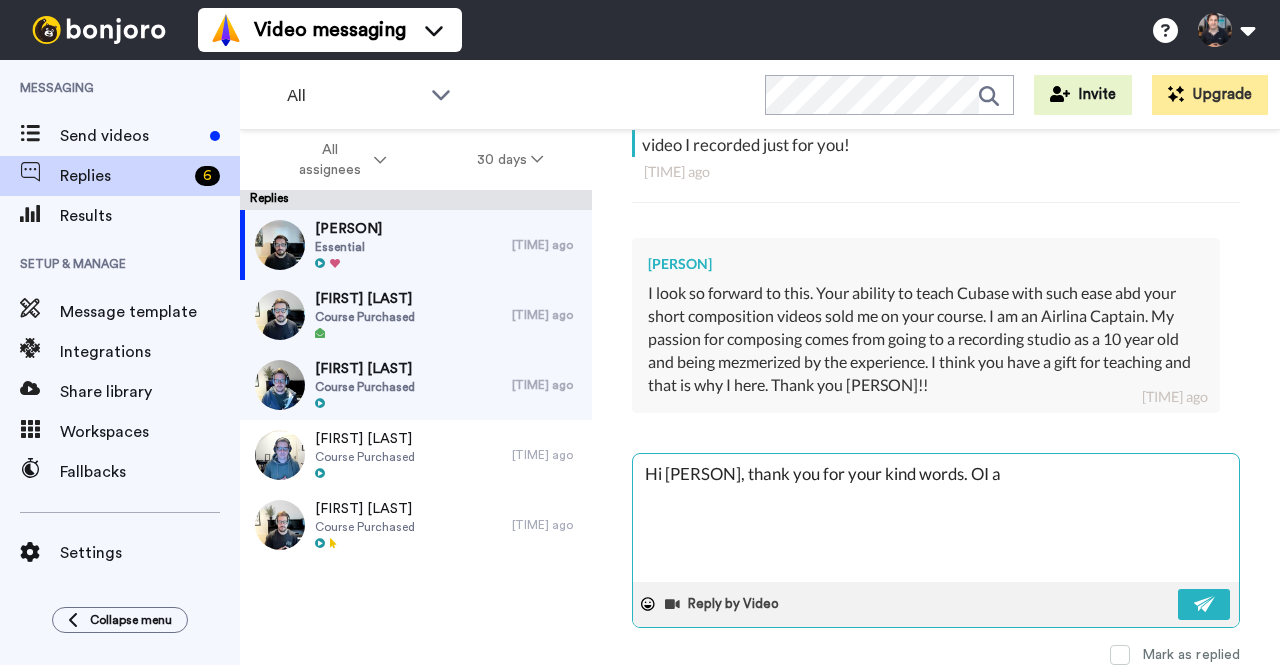 type on "Hi [PERSON], thank you for your kind words. OI" 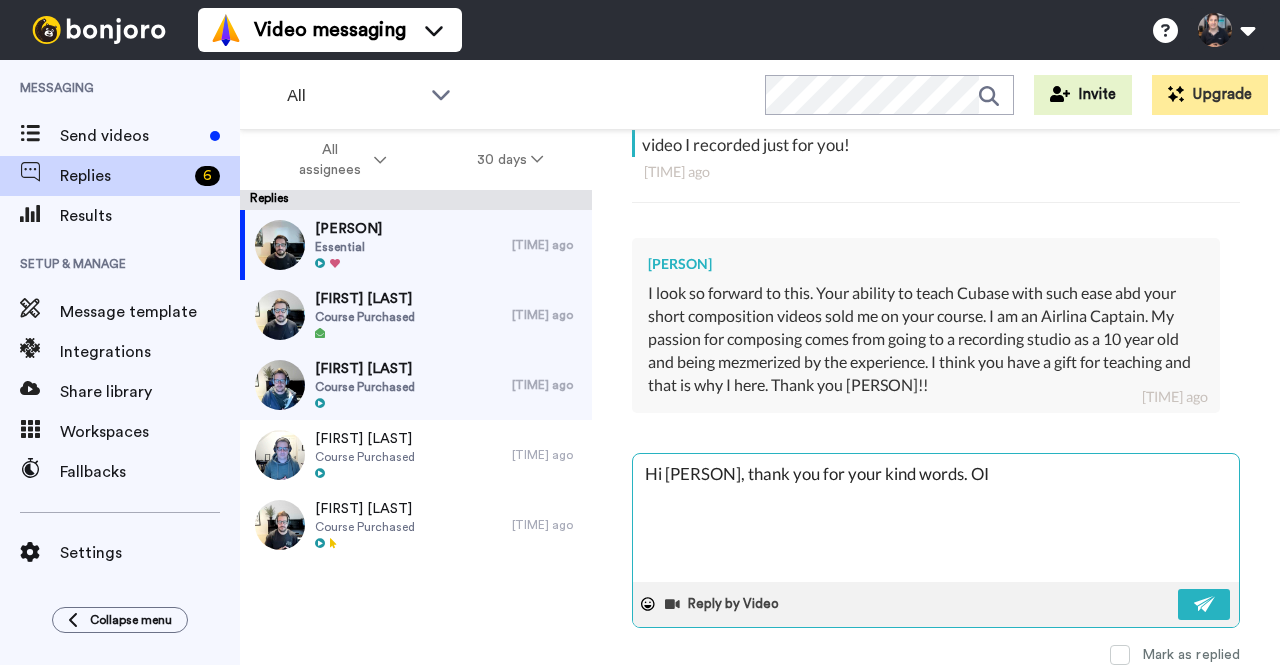 type on "Hi [PERSON], thank you for your kind words. OI" 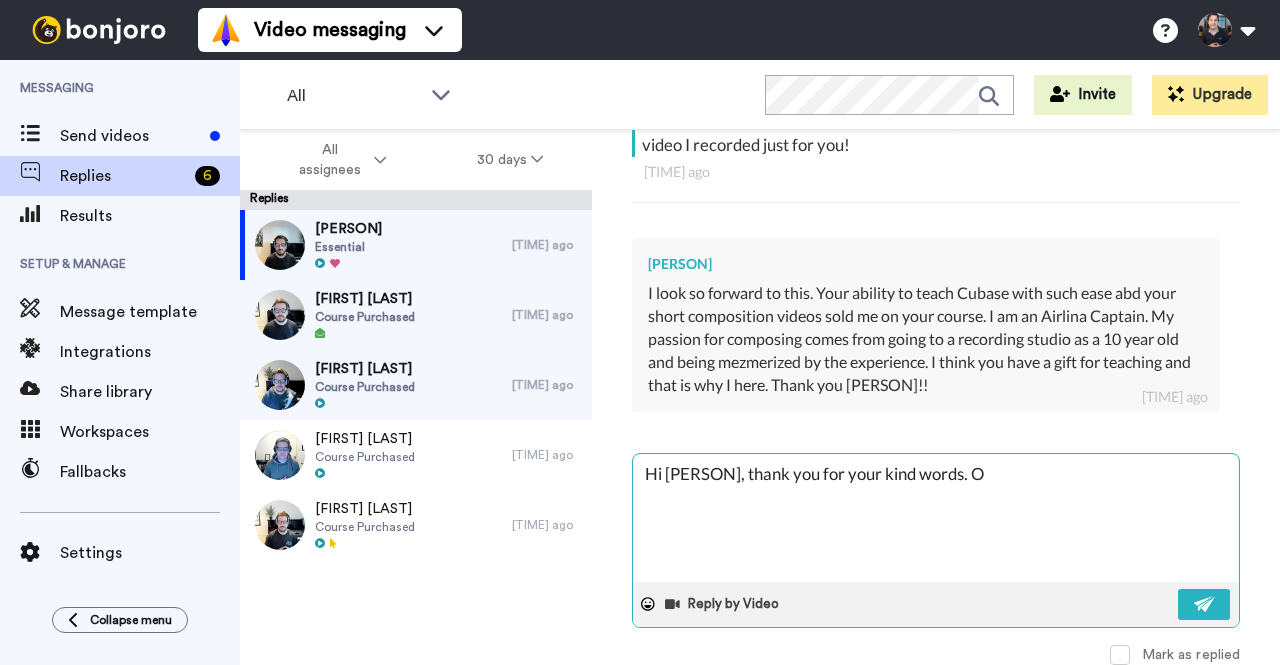type on "Hi [PERSON], thank you for your kind words." 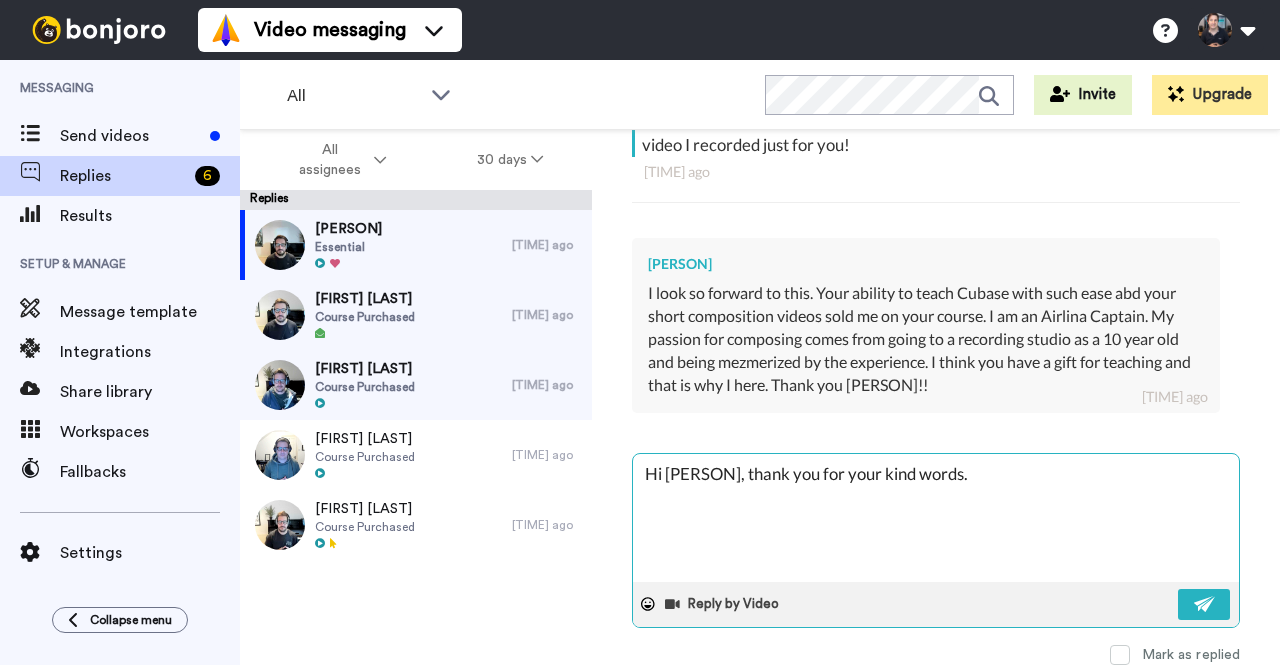 type on "Hi [PERSON], thank you for your kind words. I" 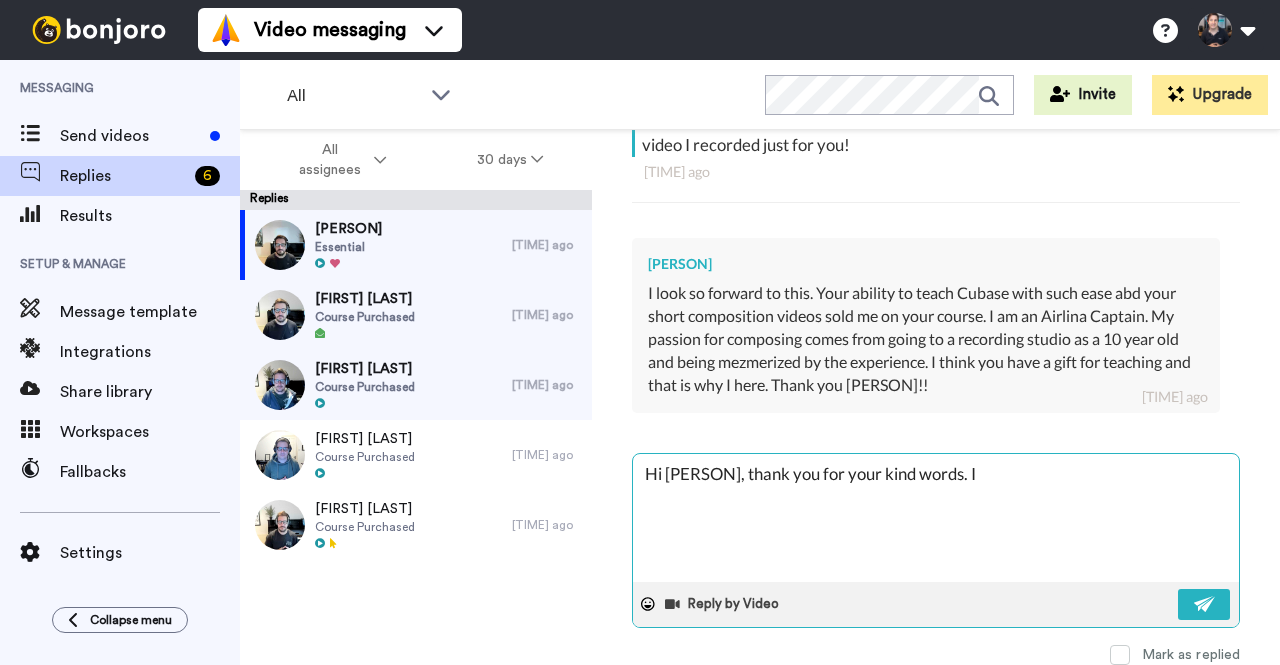 type on "Hi [PERSON], thank you for your kind words. I" 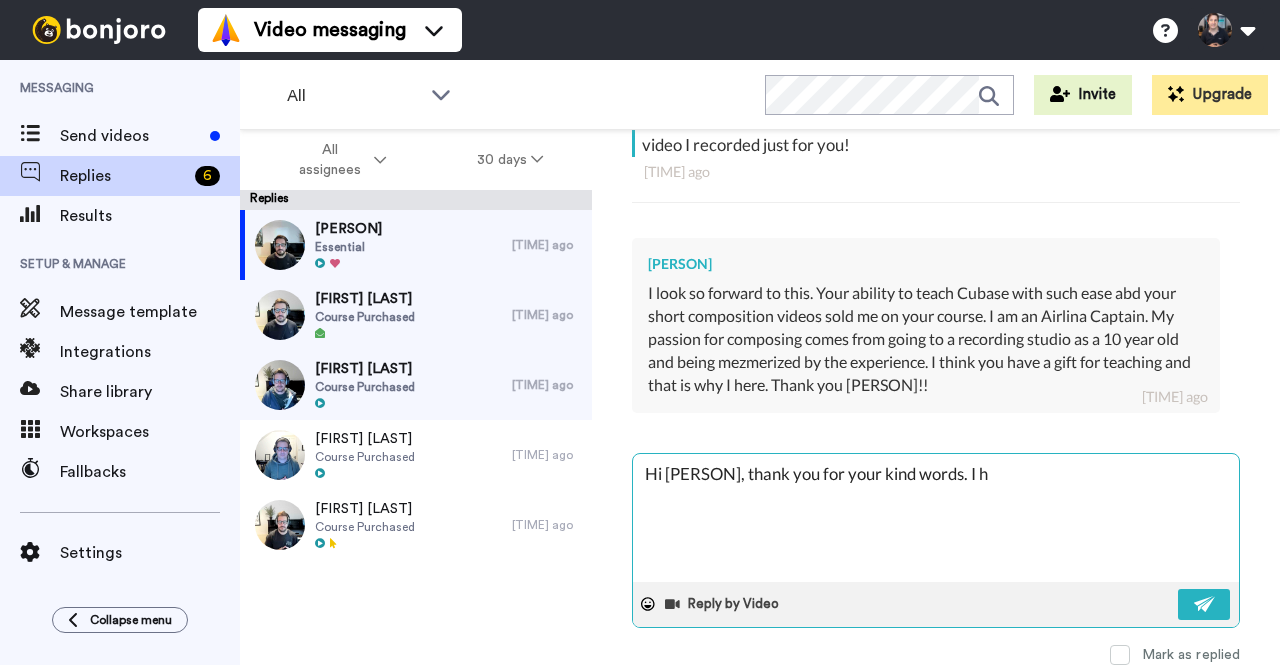 type on "x" 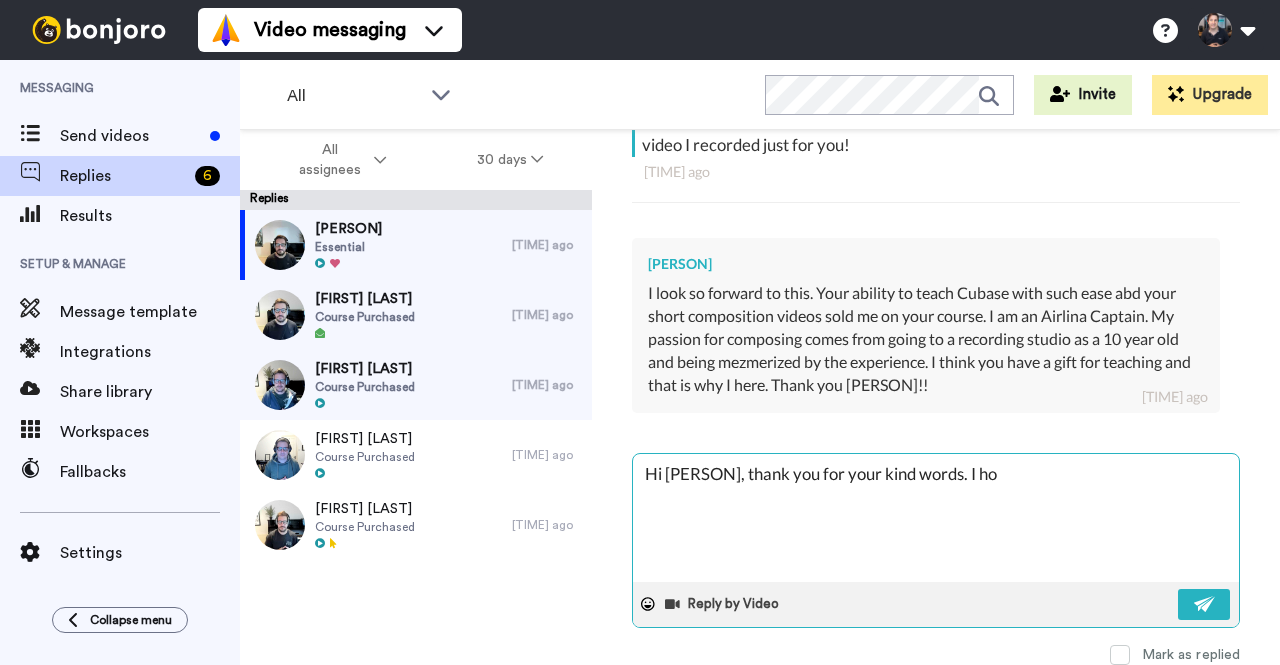 type on "Hi [PERSON], thank you for your kind words. I hop" 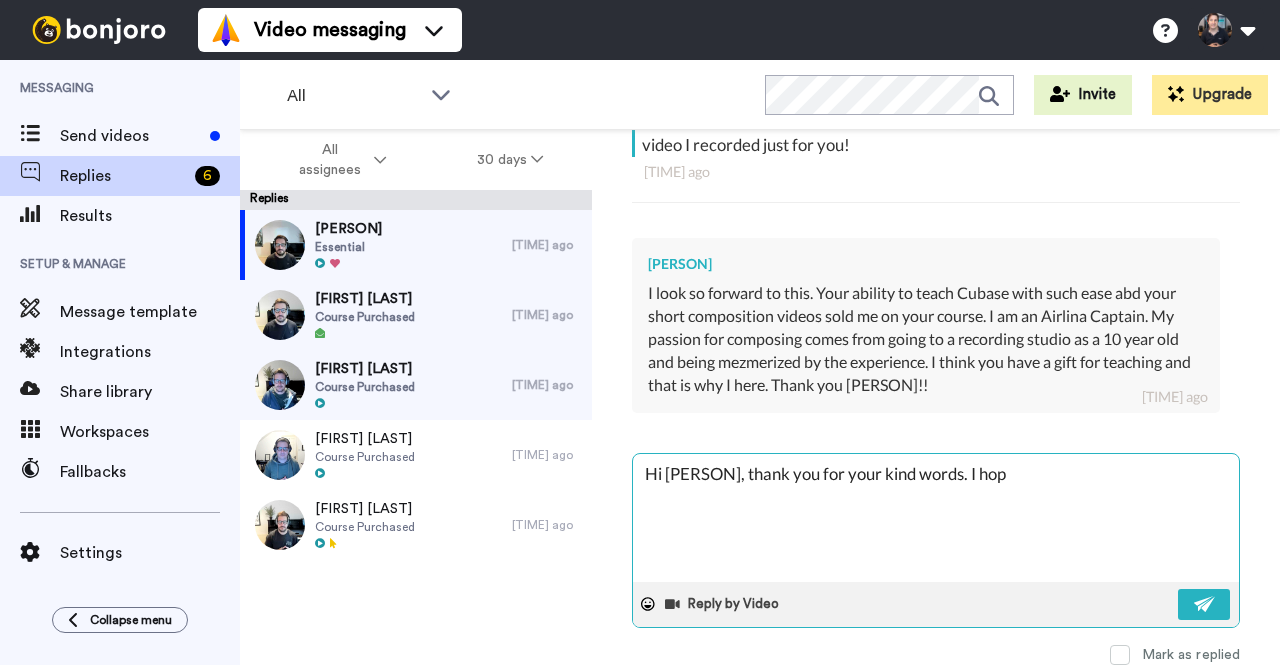 type on "Hi [PERSON], thank you for your kind words. I hope" 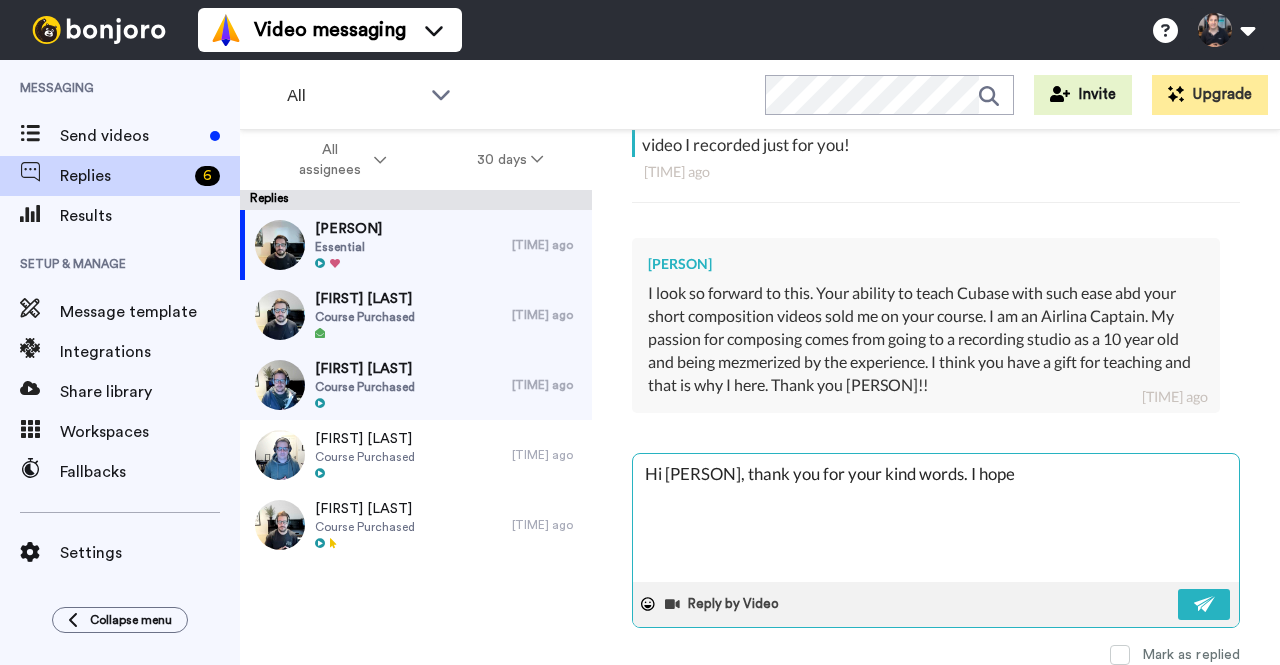 type on "x" 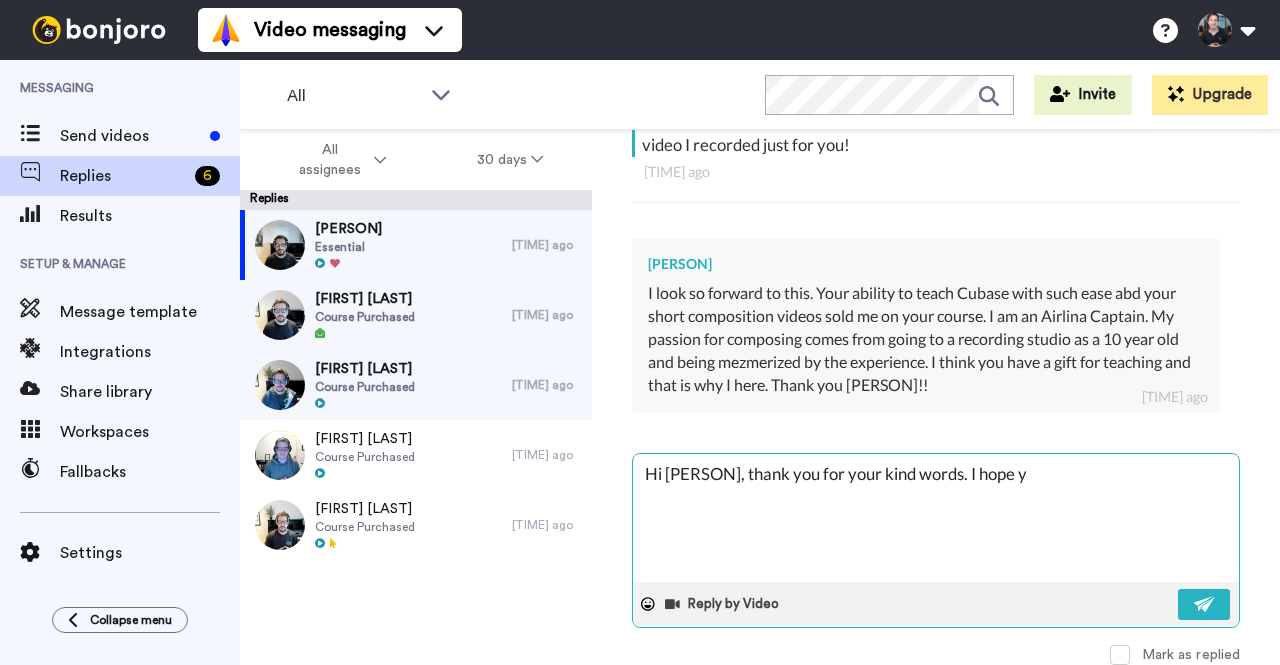 type on "Hi [PERSON], thank you for your kind words. I hope yo" 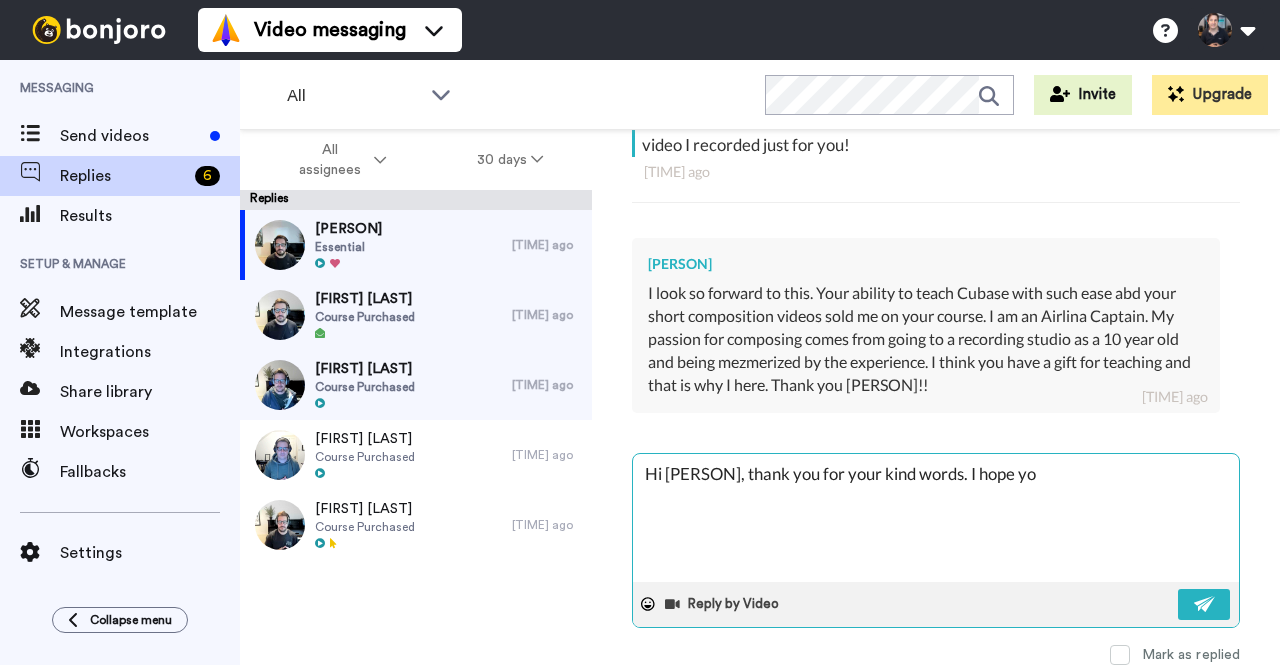 type on "Hi [PERSON], thank you for your kind words. I hope you" 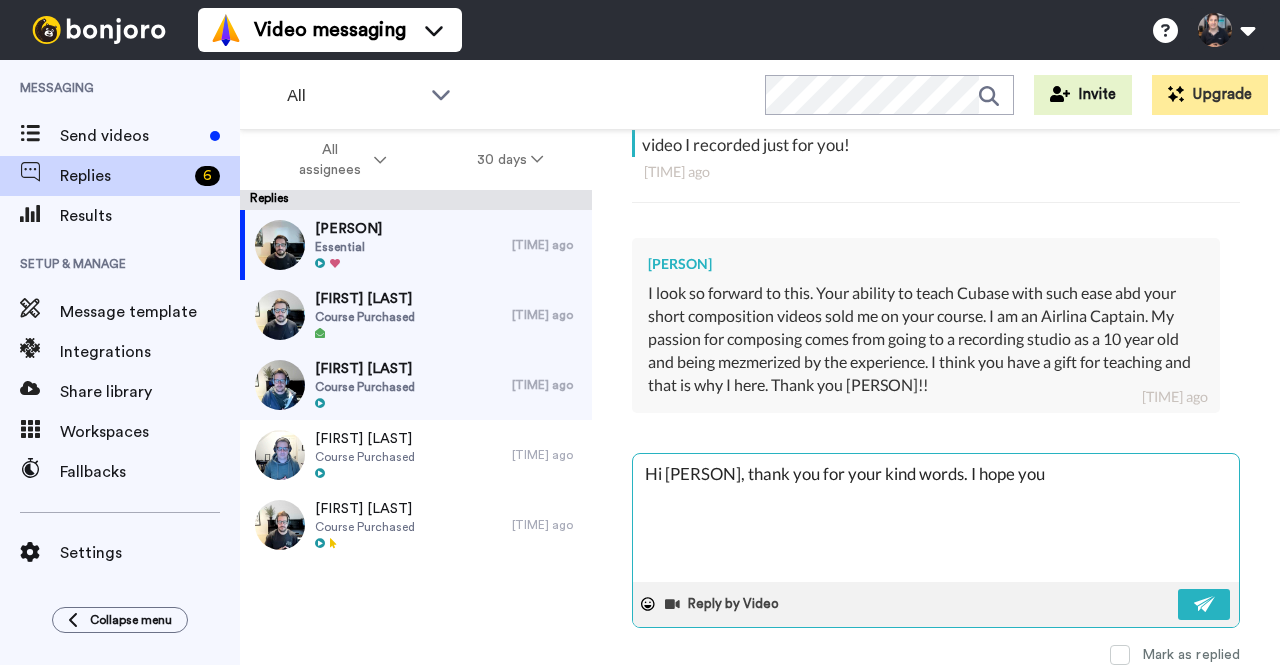 type on "Hi [PERSON], thank you for your kind words. I hope you" 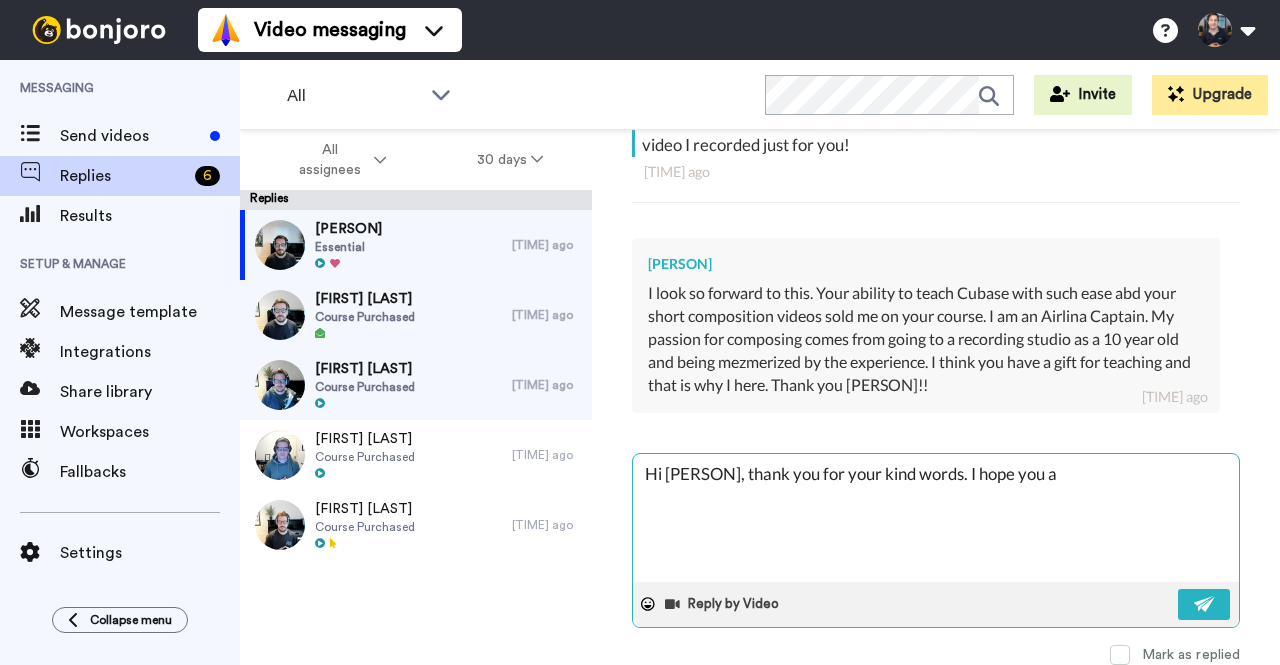 type on "Hi [PERSON], thank you for your kind words. I hope you ar" 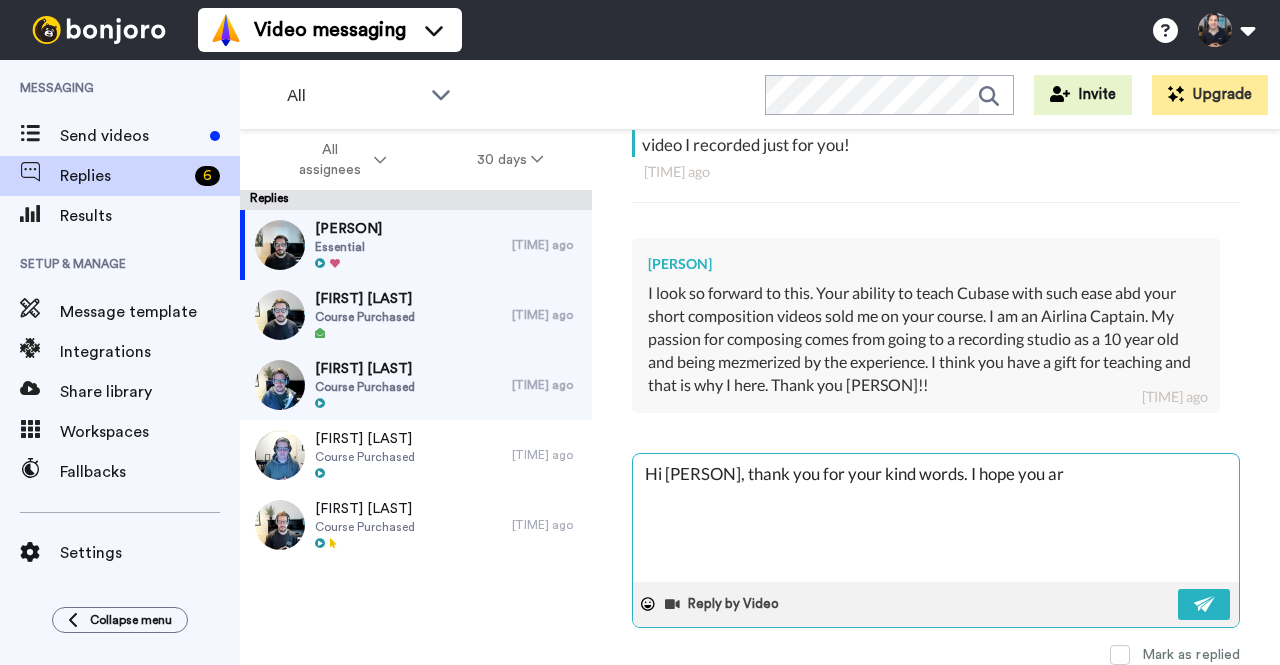 type on "Hi [PERSON], thank you for your kind words. I hope you are" 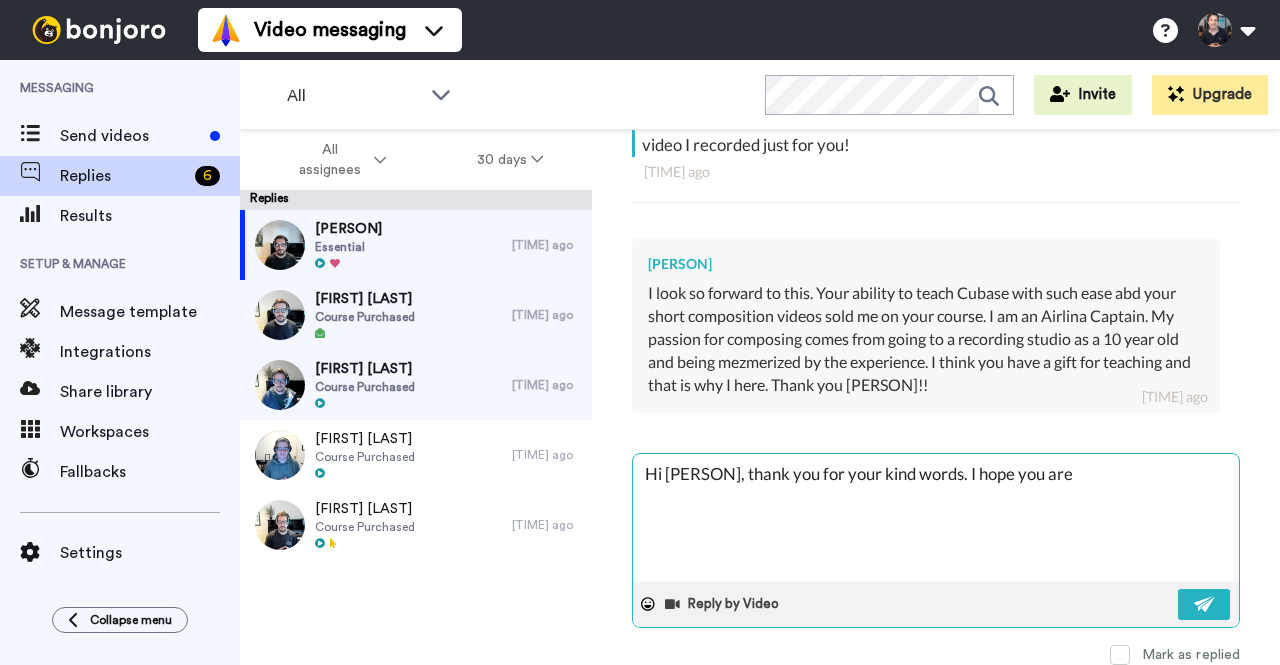type on "Hi [PERSON], thank you for your kind words. I hope you are" 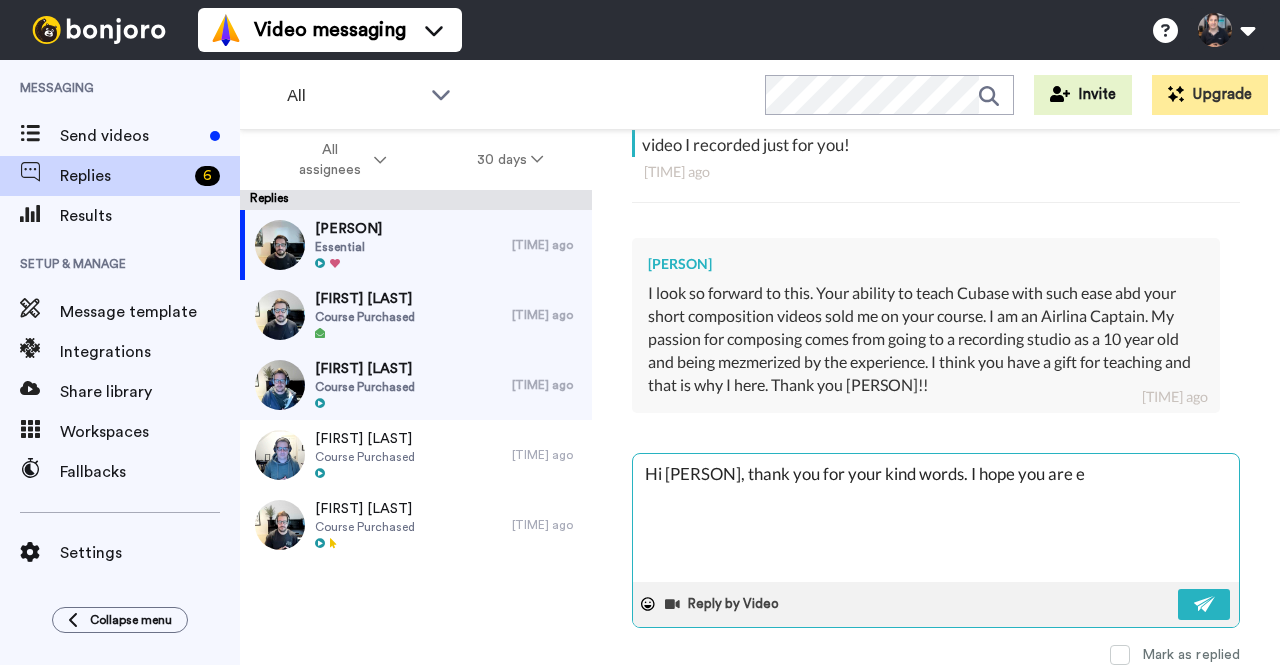 type on "Hi [PERSON], thank you for your kind words. I hope you are en" 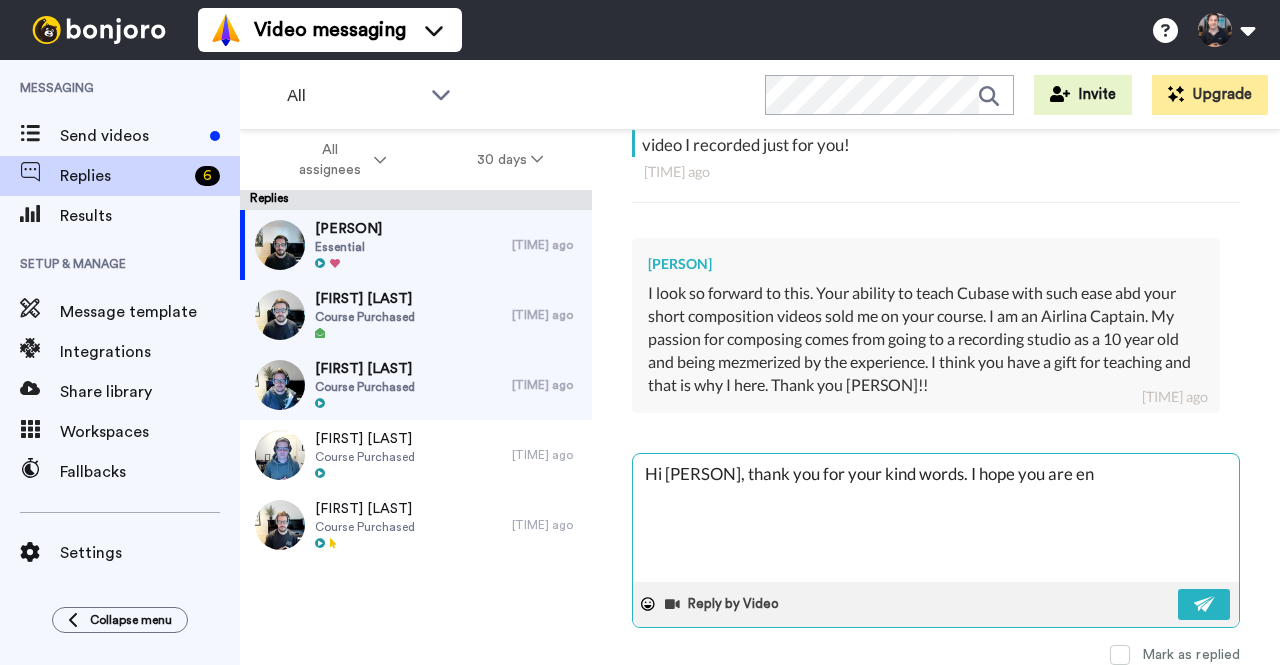 type on "Hi [PERSON], thank you for your kind words. I hope you are enj" 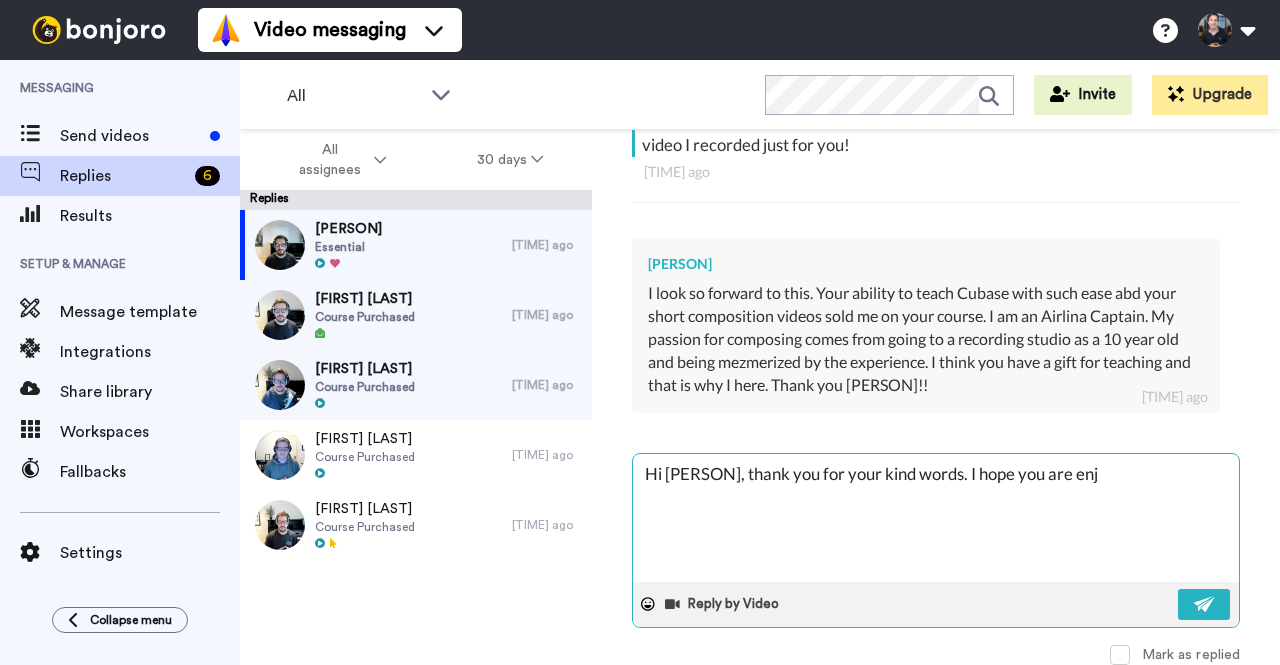 type on "Hi [PERSON], thank you for your kind words. I hope you are en" 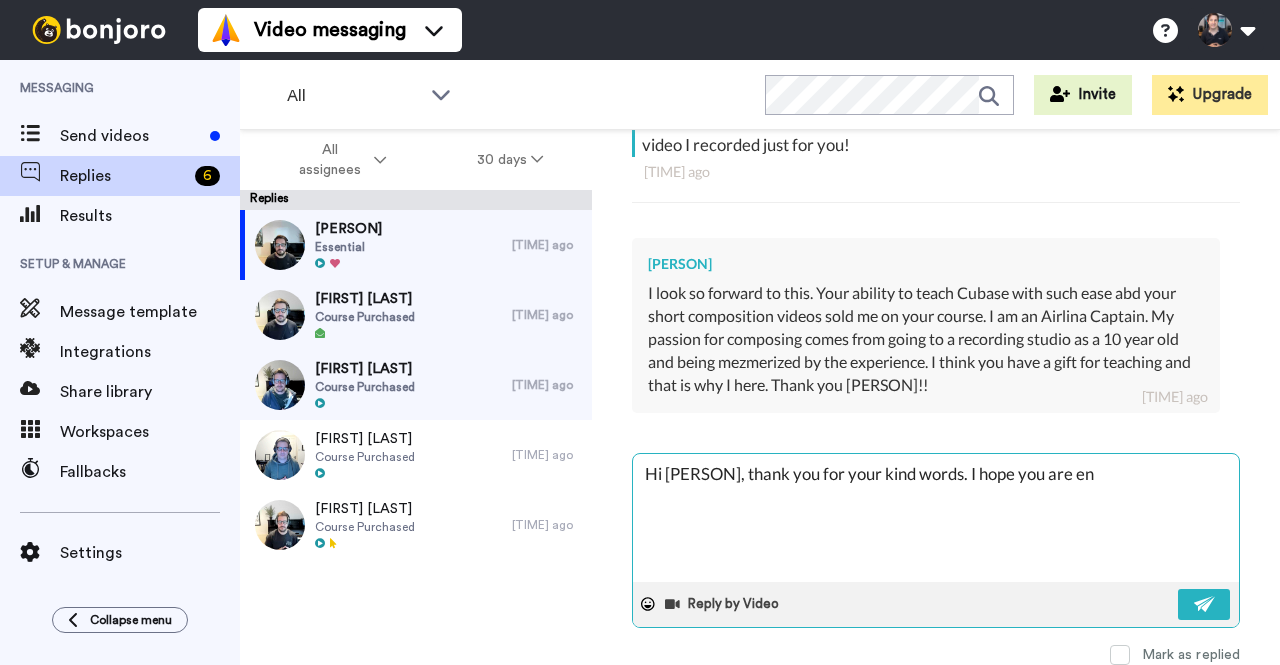 type on "x" 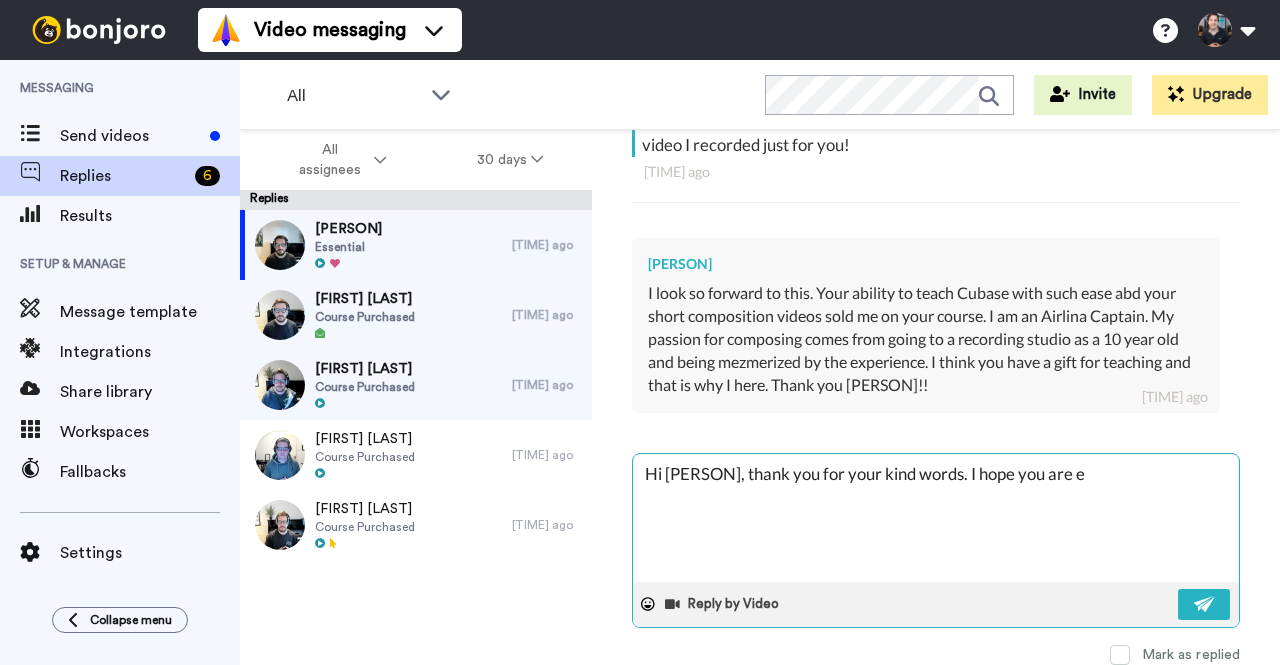 type on "Hi [PERSON], thank you for your kind words. I hope you are" 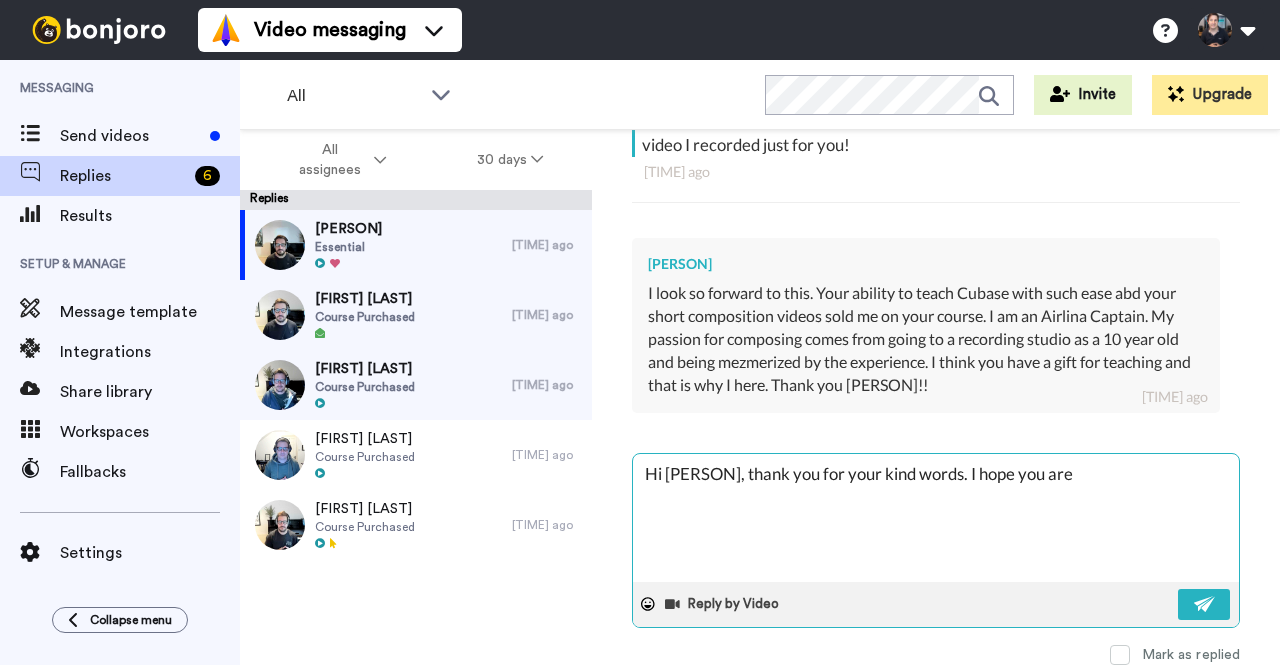 type on "Hi [PERSON], thank you for your kind words. I hope you are" 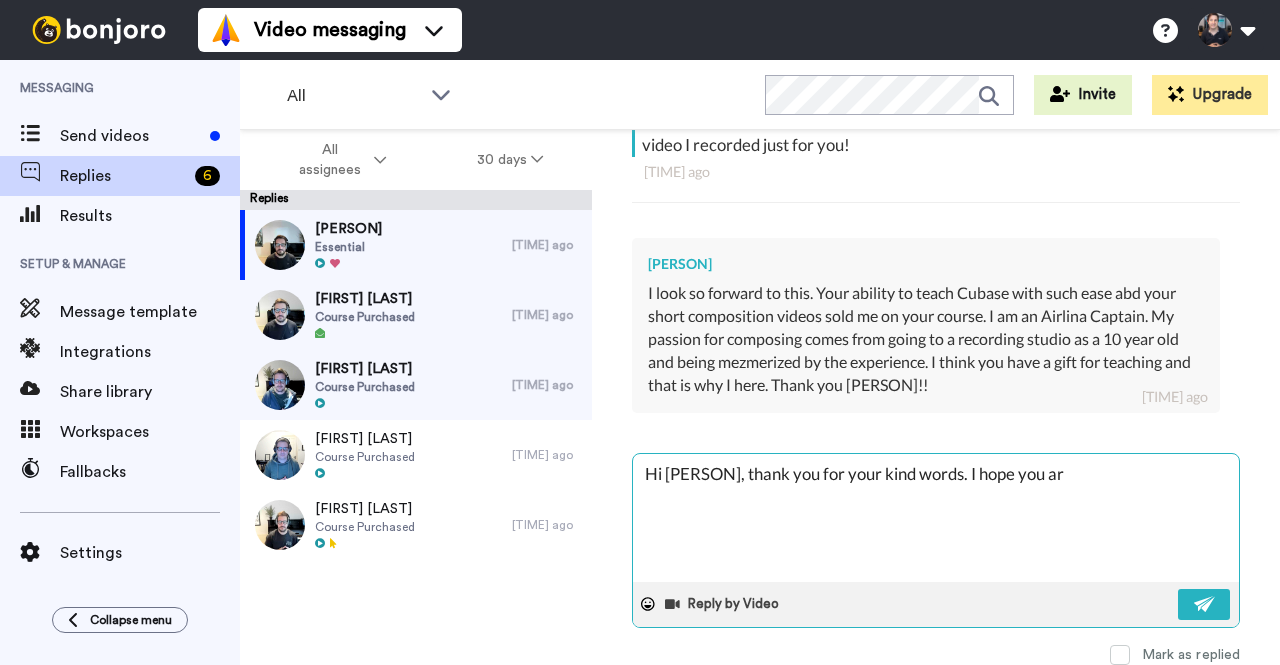 type on "Hi [PERSON], thank you for your kind words. I hope you a" 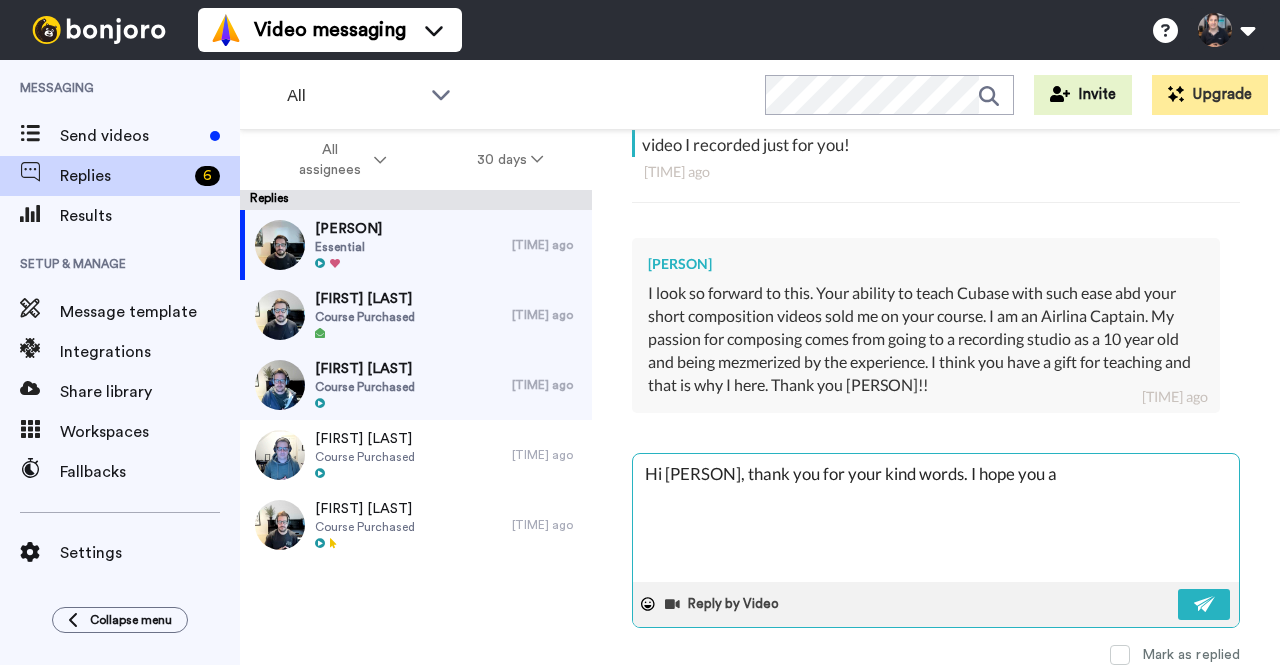 type on "Hi [PERSON], thank you for your kind words. I hope you" 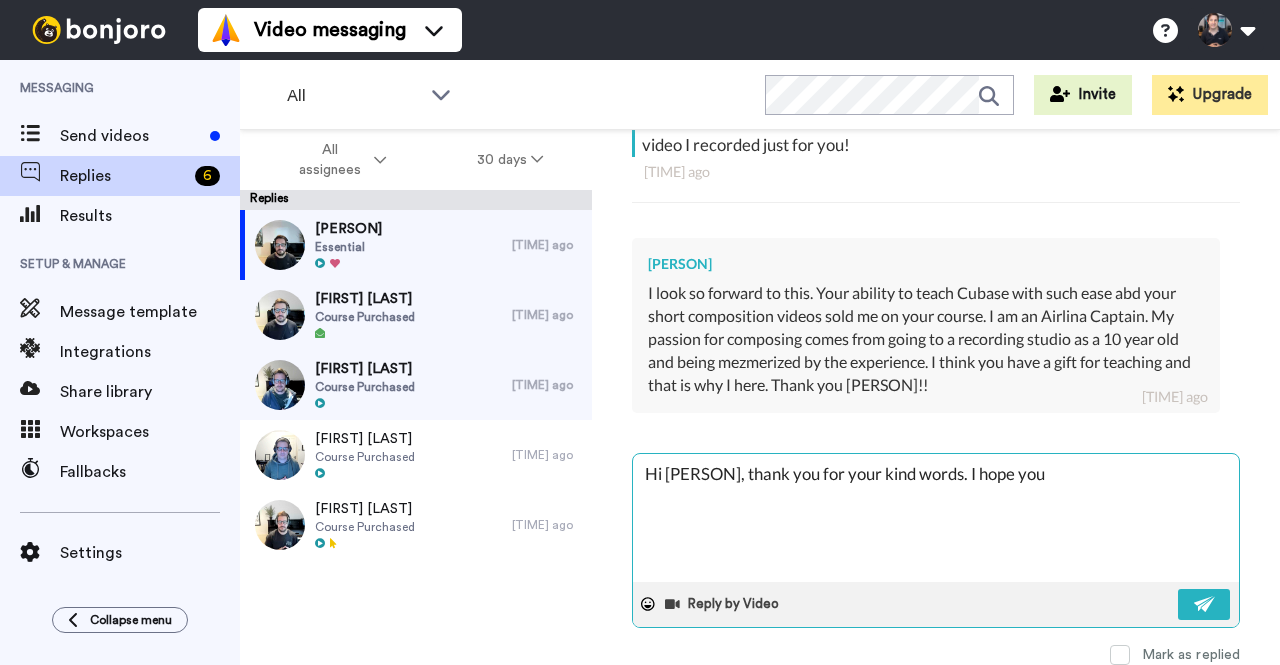 type on "Hi [PERSON], thank you for your kind words. I hope you" 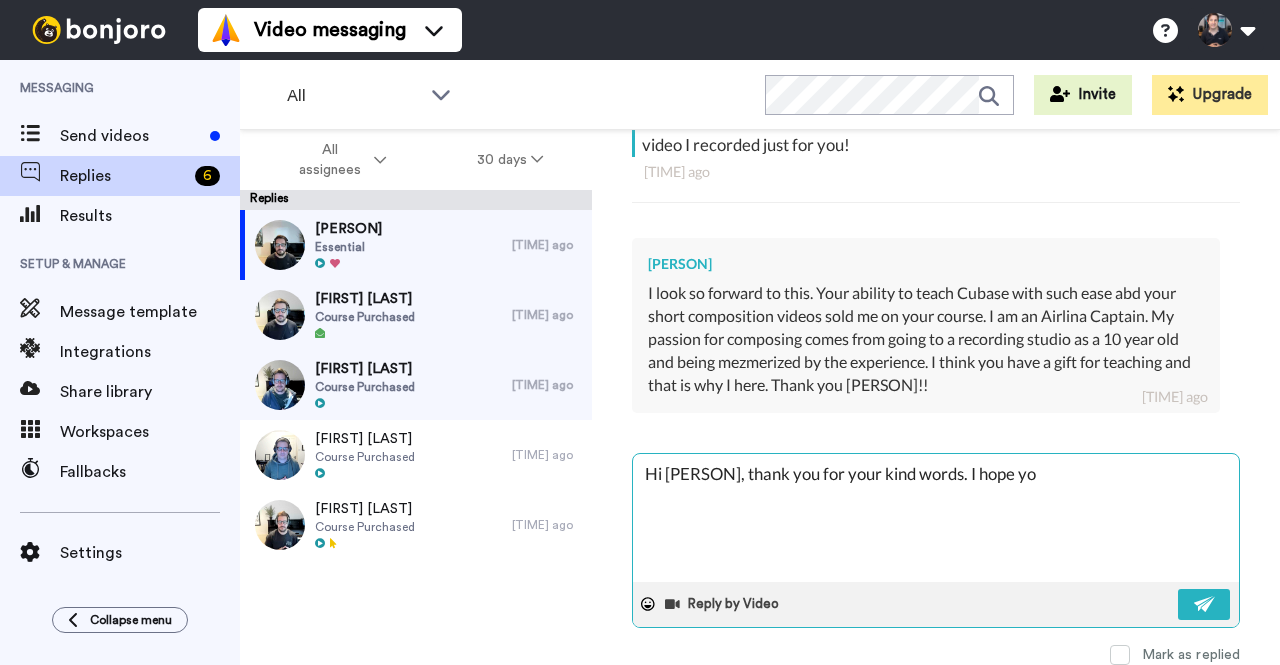 type on "Hi [PERSON], thank you for your kind words. I hope y" 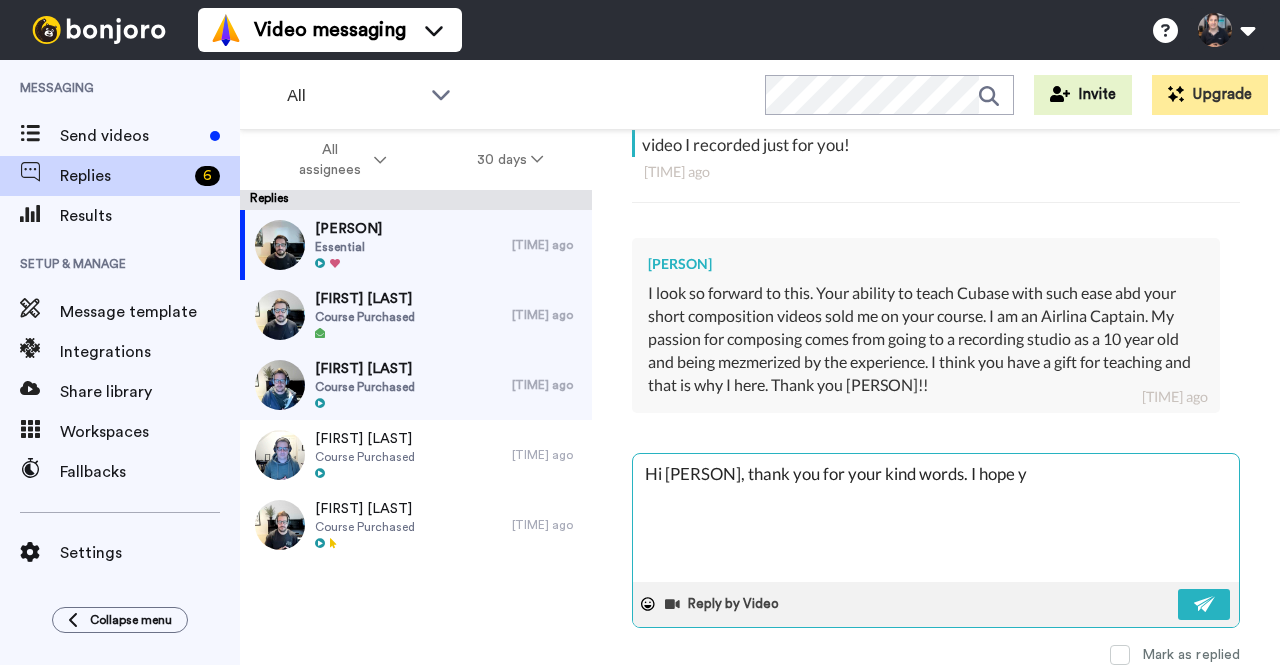 type on "Hi [PERSON], thank you for your kind words. I hope" 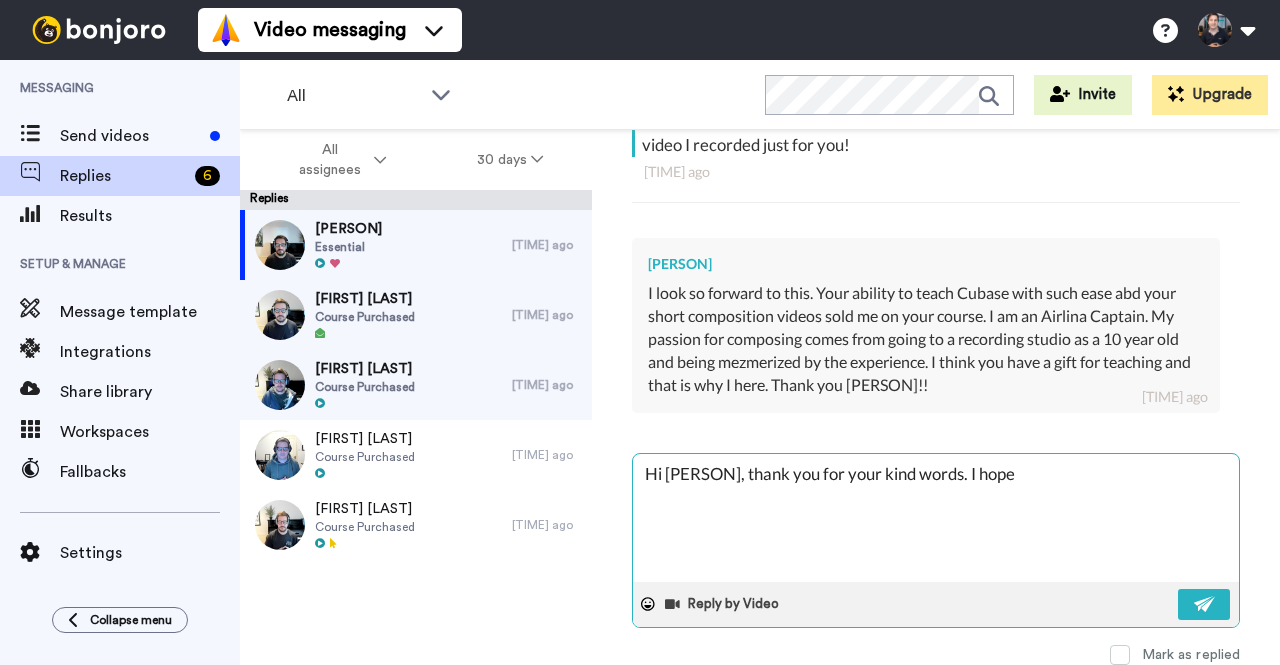 type on "Hi [PERSON], thank you for your kind words. I hope" 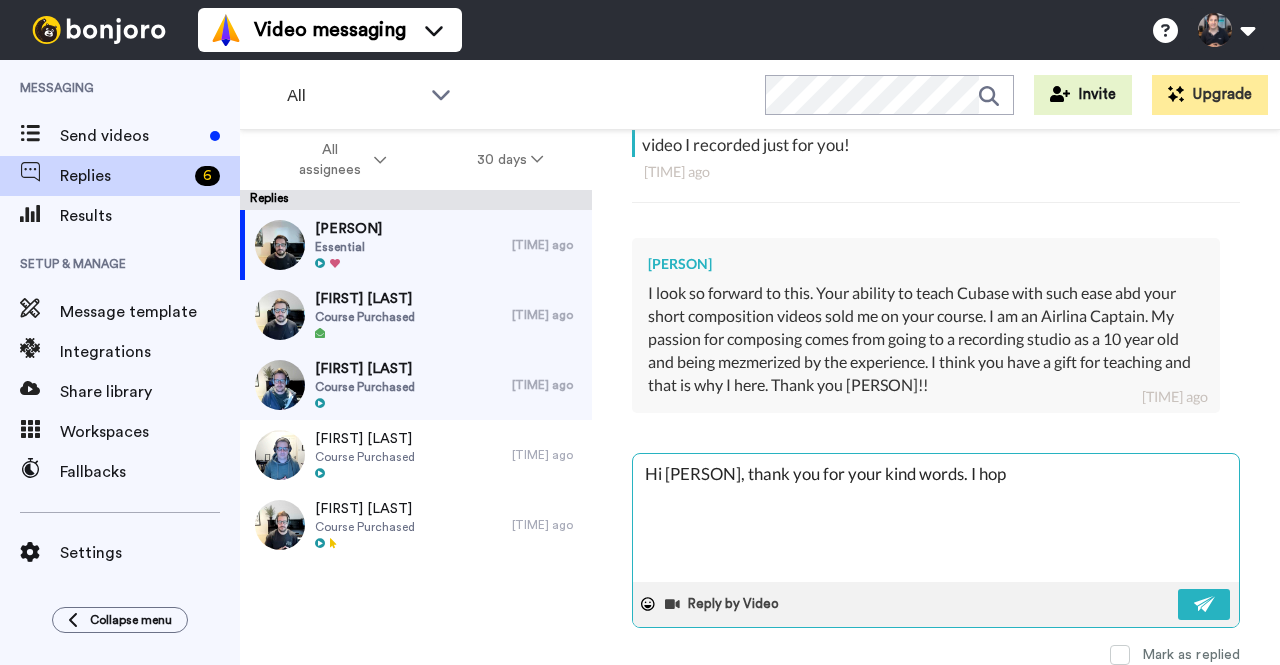 type on "Hi [PERSON], thank you for your kind words. I ho" 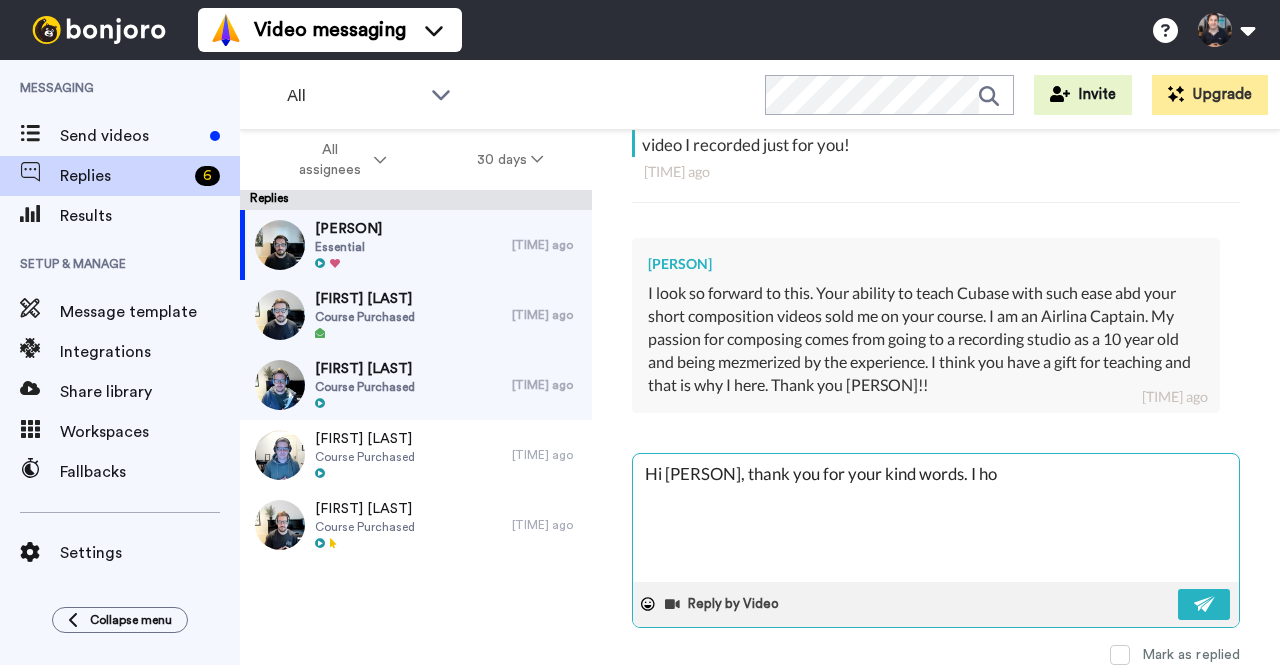 type on "Hi [PERSON], thank you for your kind words. I h" 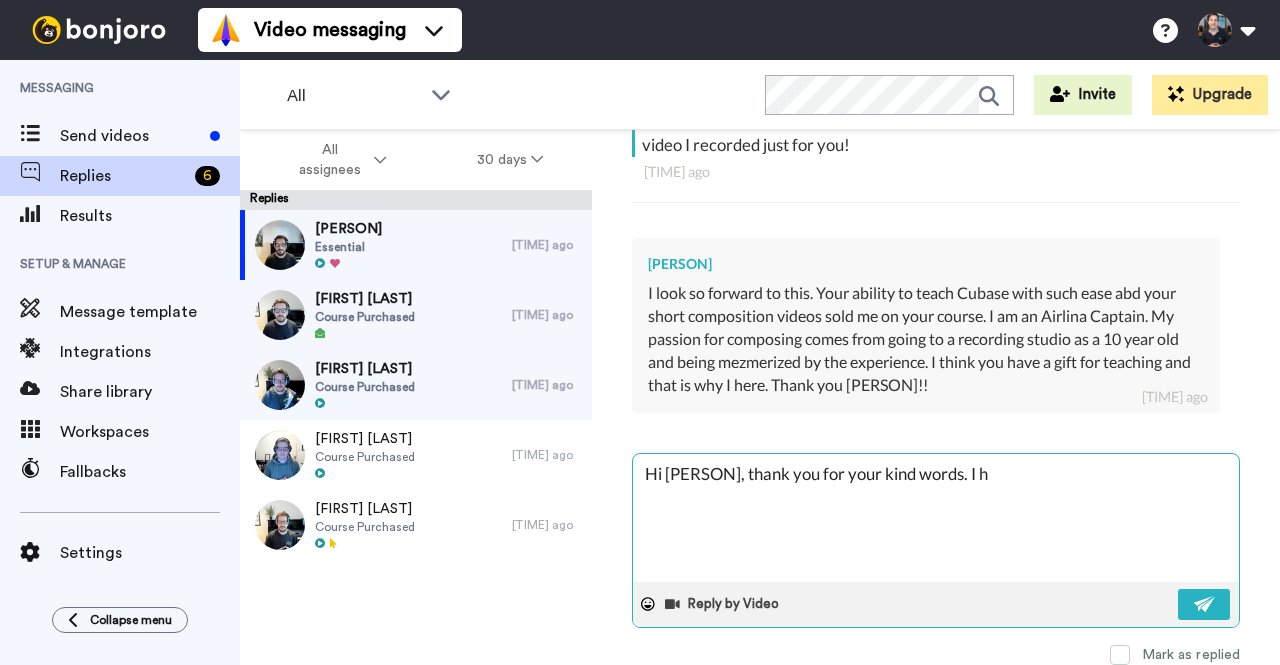 type on "Hi [PERSON], thank you for your kind words. I" 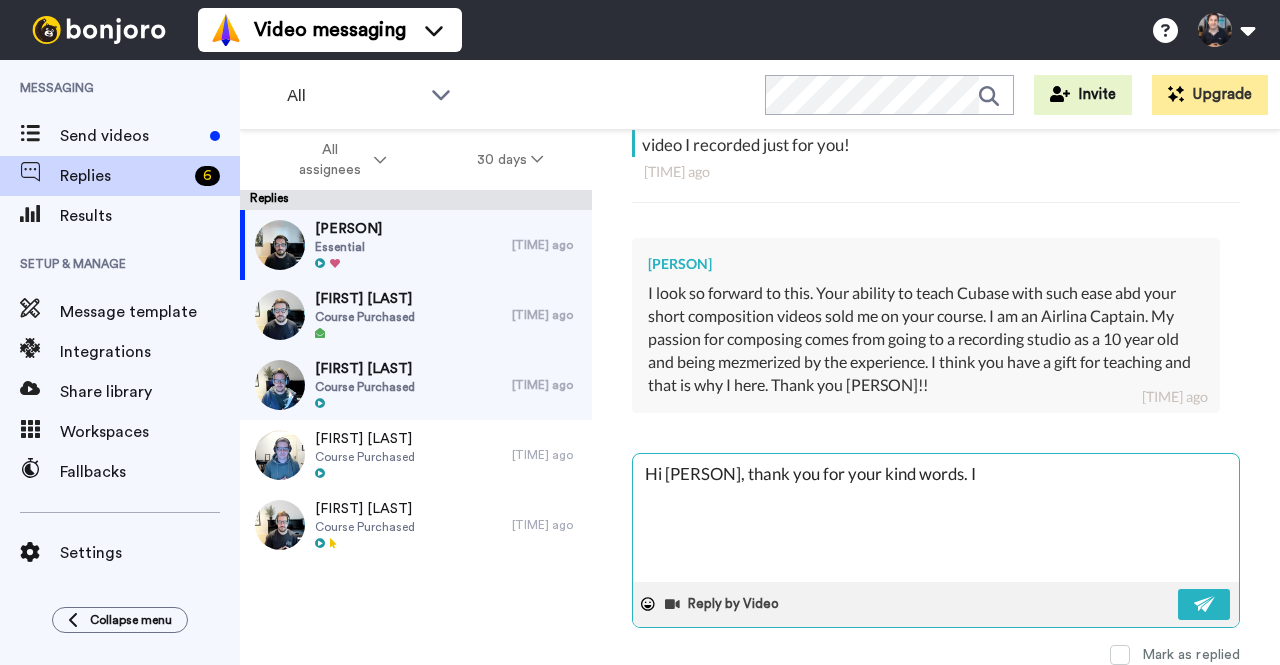 type on "Hi [PERSON], thank you for your kind words. I" 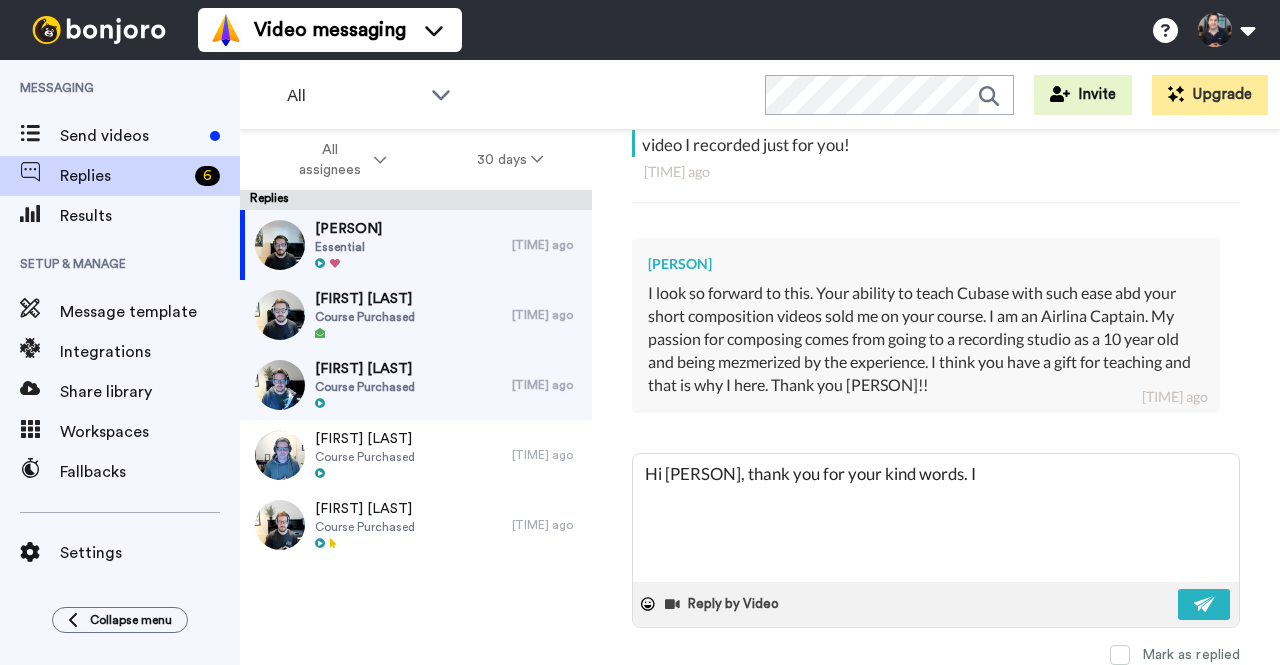 type on "Hi [PERSON], thank you for your kind words. I" 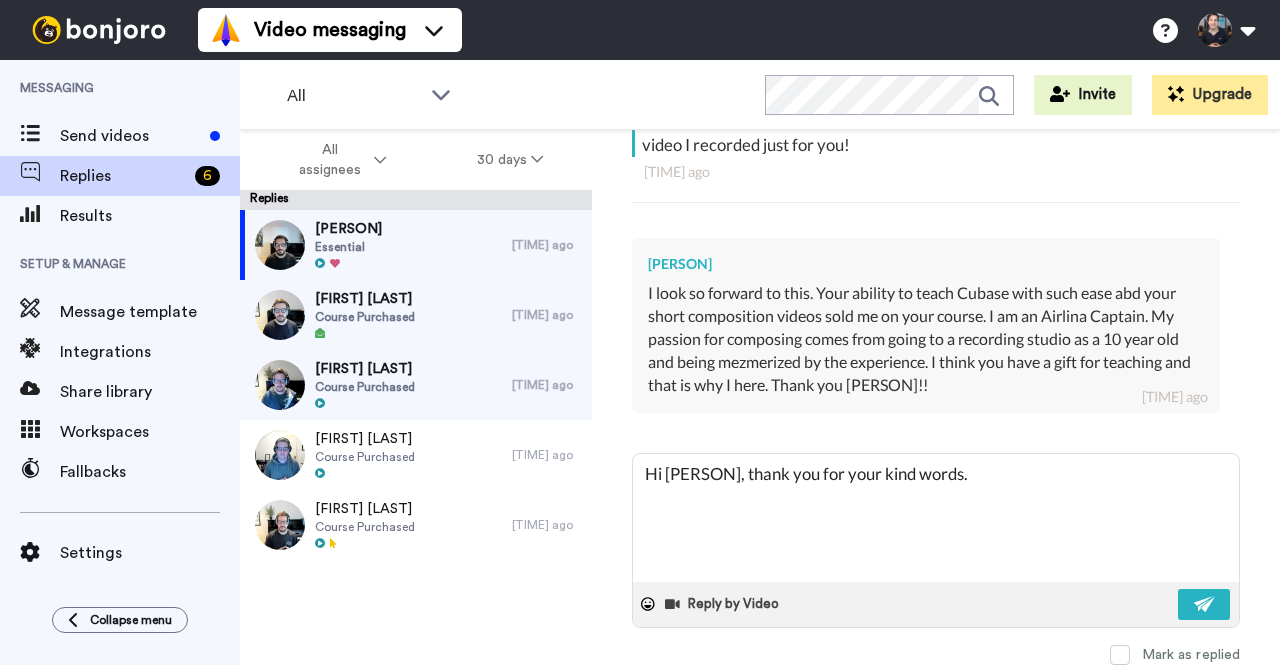 type on "Hi [PERSON], thank you for your kind words." 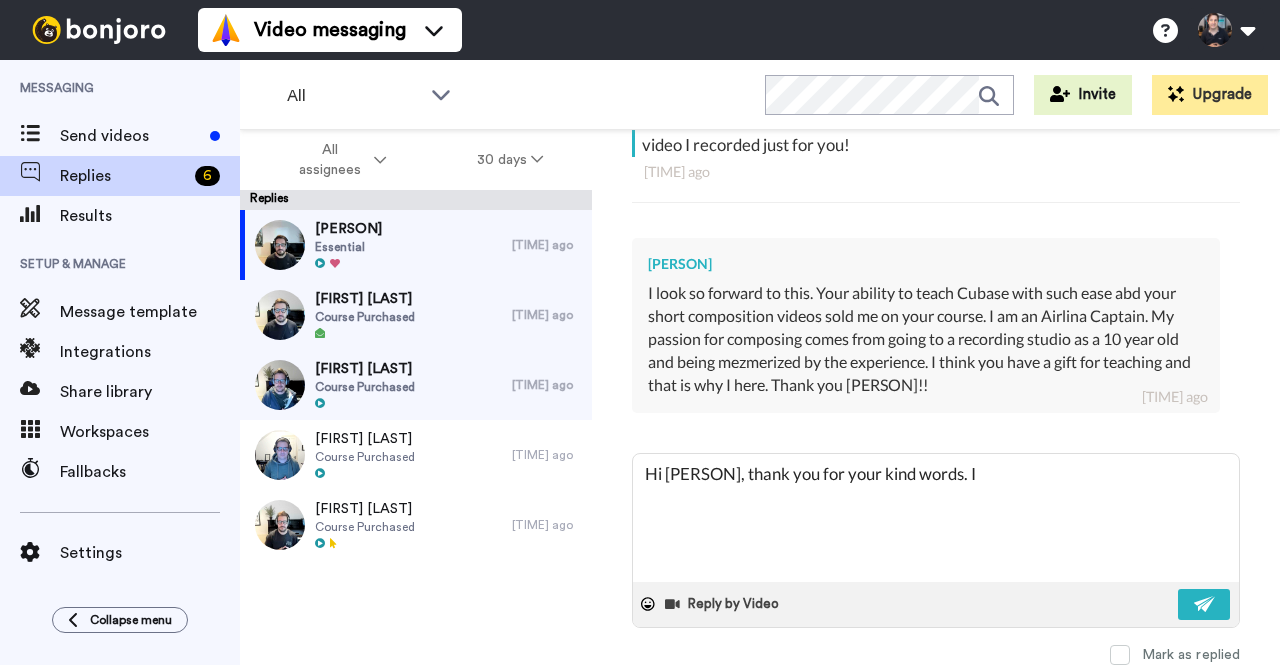 type on "Hi [PERSON], thank you for your kind words. I" 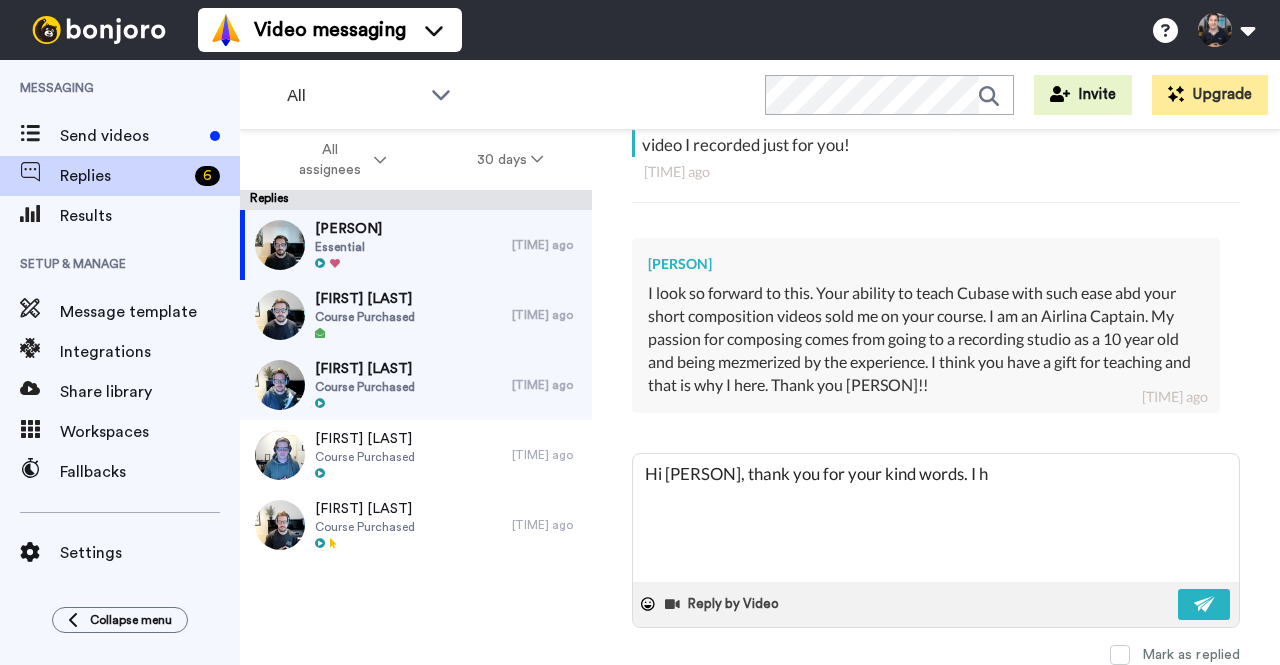 type on "Hi [PERSON], thank you for your kind words. I ho" 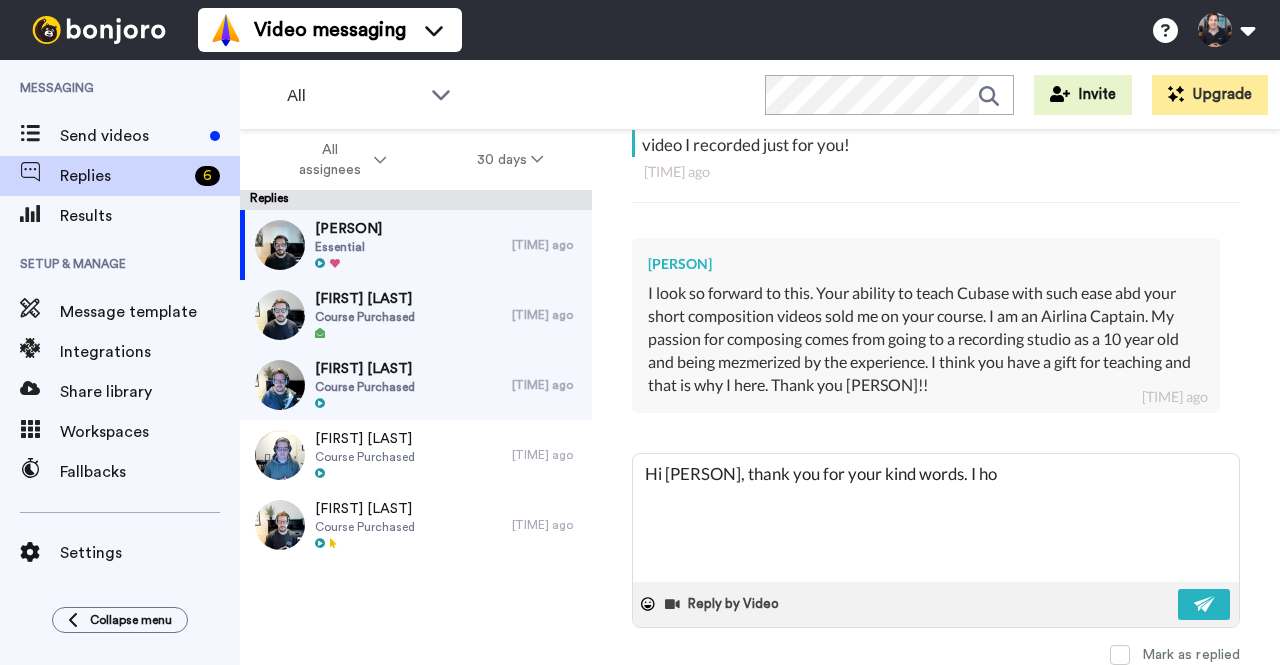 type on "Hi [PERSON], thank you for your kind words. I hop" 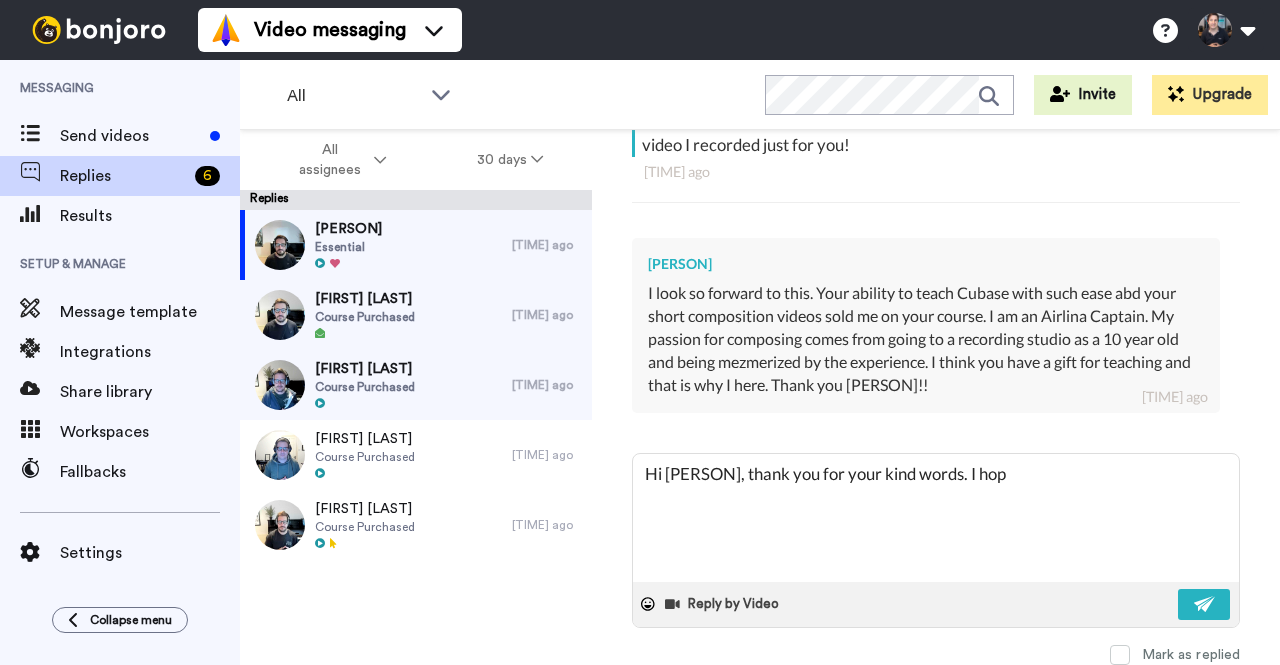 type on "Hi [PERSON], thank you for your kind words. I hope" 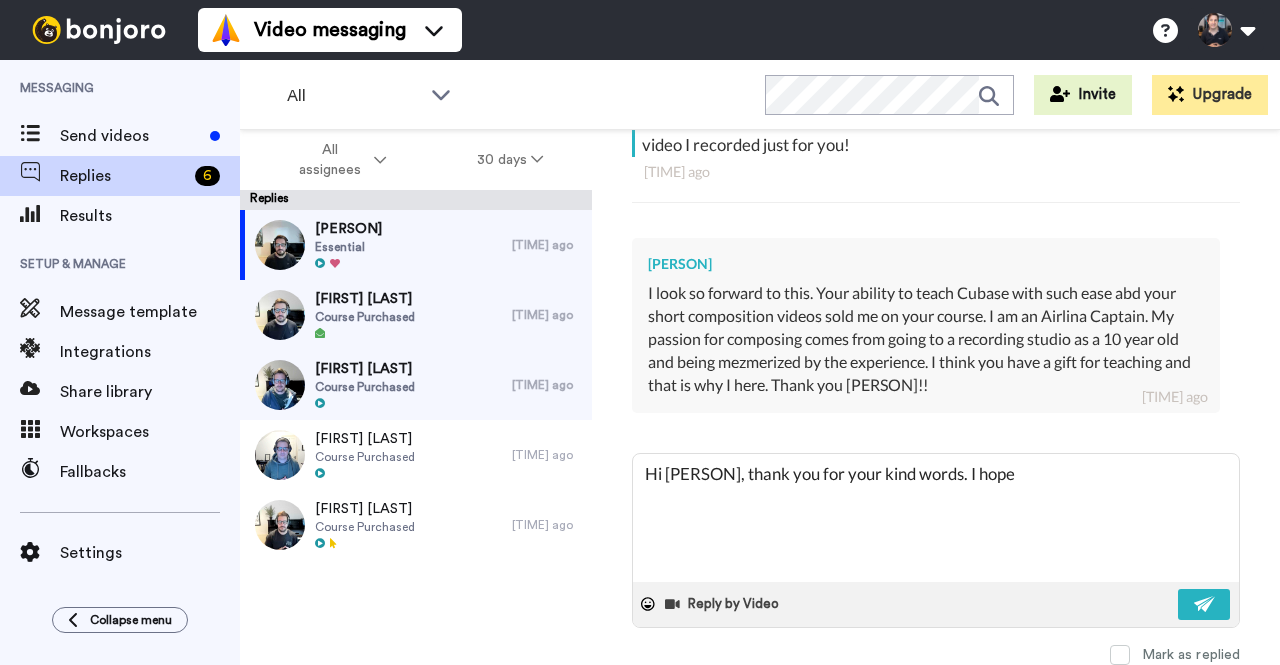 type on "Hi [PERSON], thank you for your kind words. I hope" 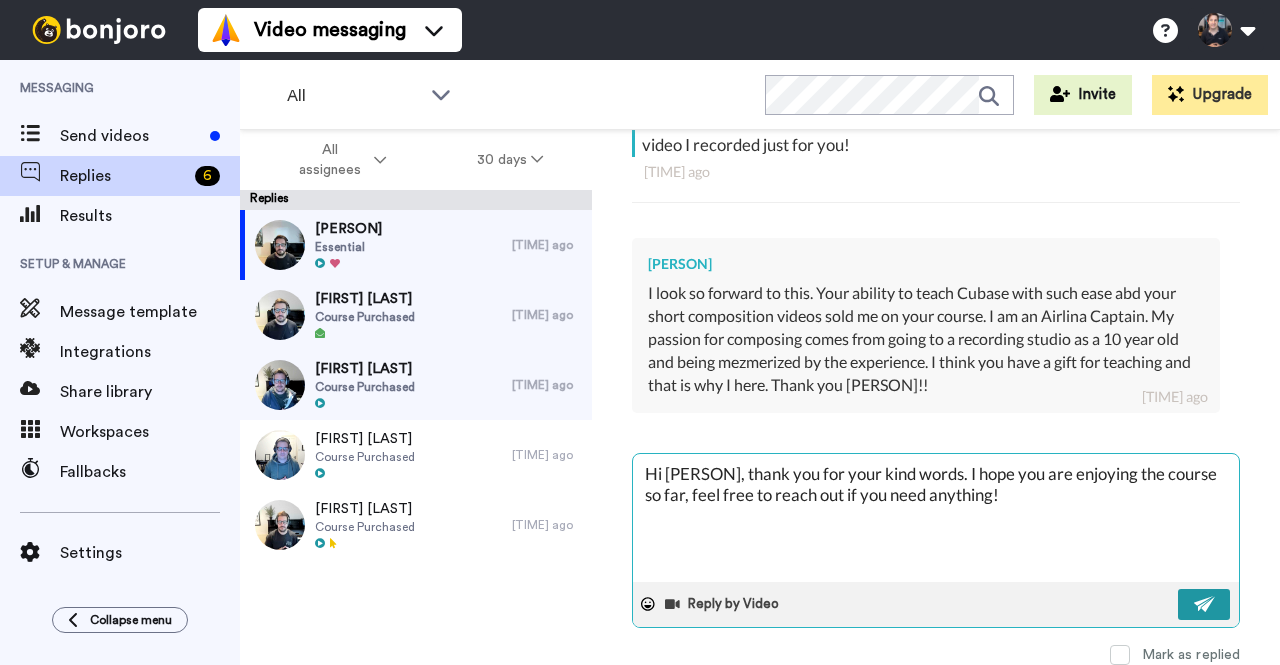 click at bounding box center [1204, 604] 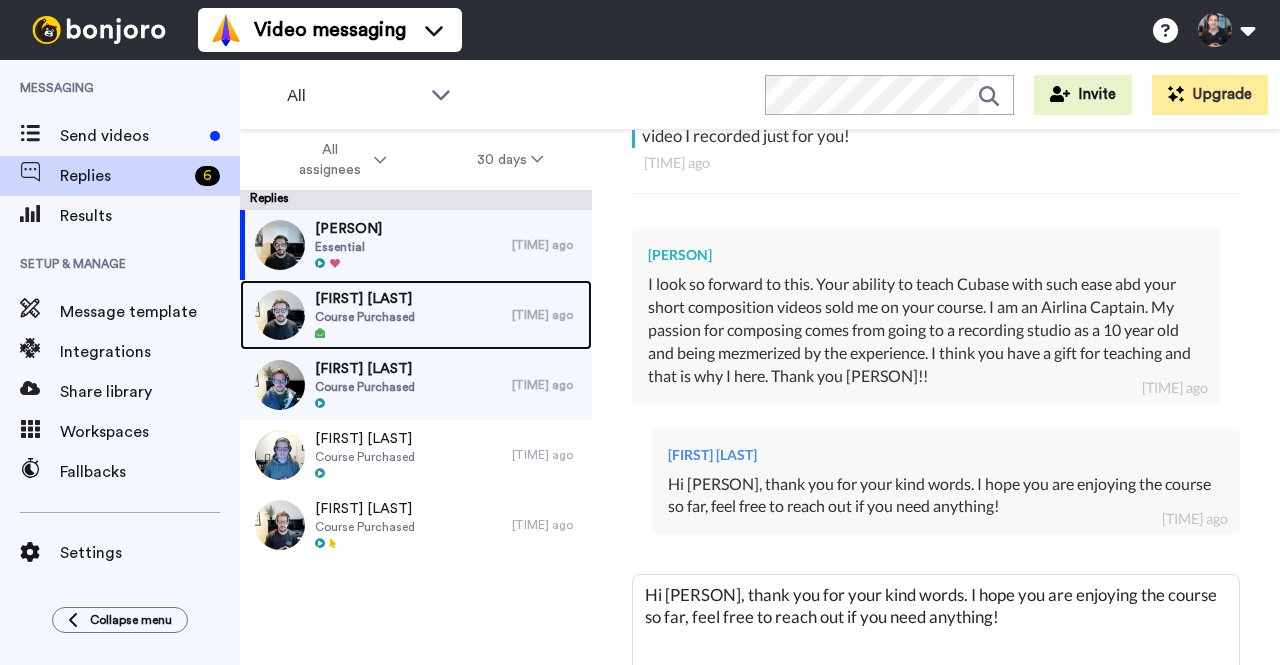 click on "[PERSON] Course Purchased" at bounding box center (376, 315) 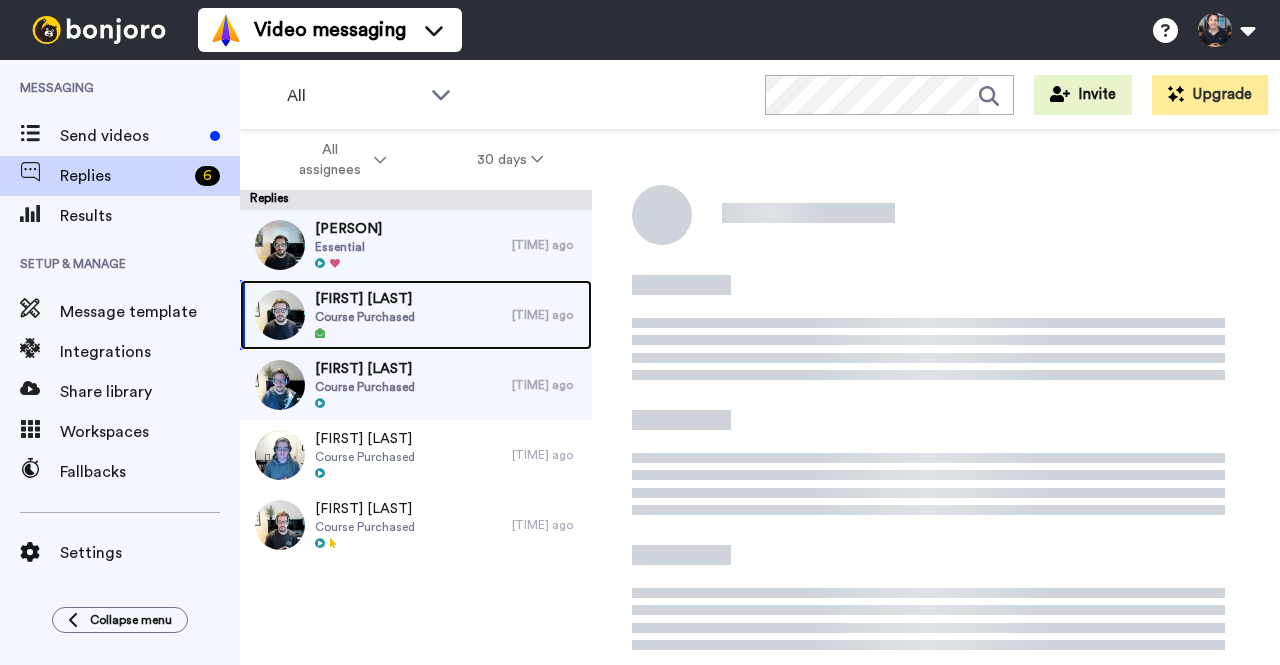 scroll, scrollTop: 0, scrollLeft: 0, axis: both 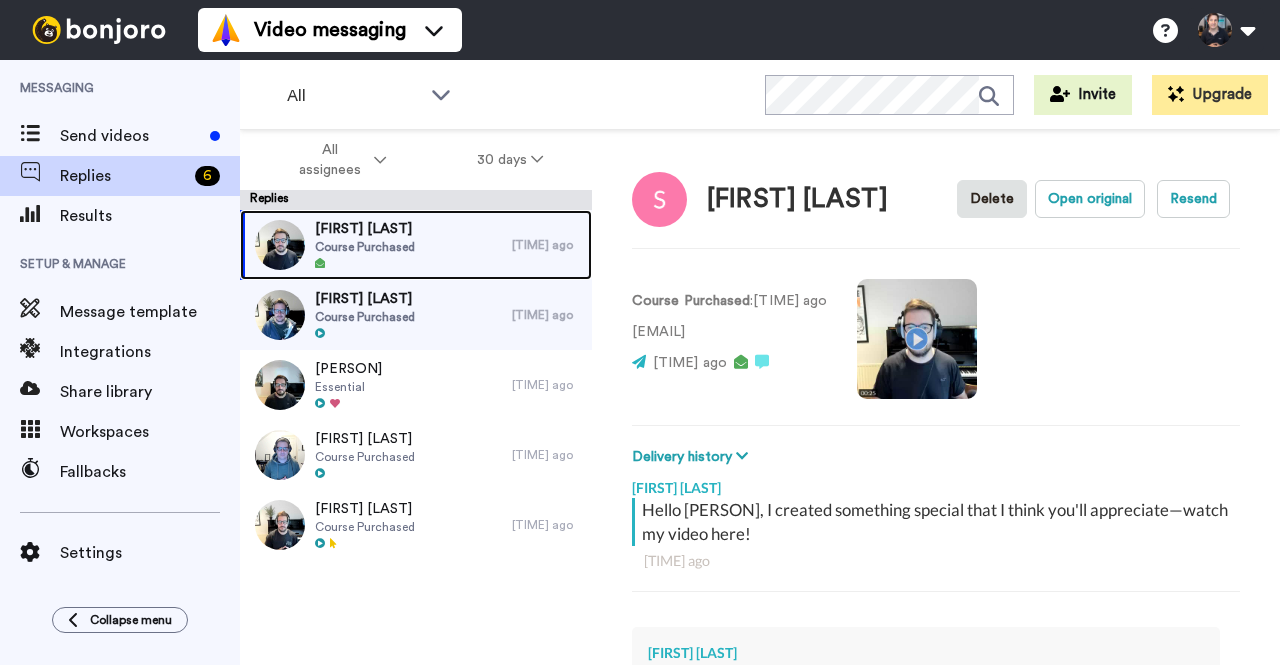 click on "[PERSON] Course Purchased" at bounding box center [376, 245] 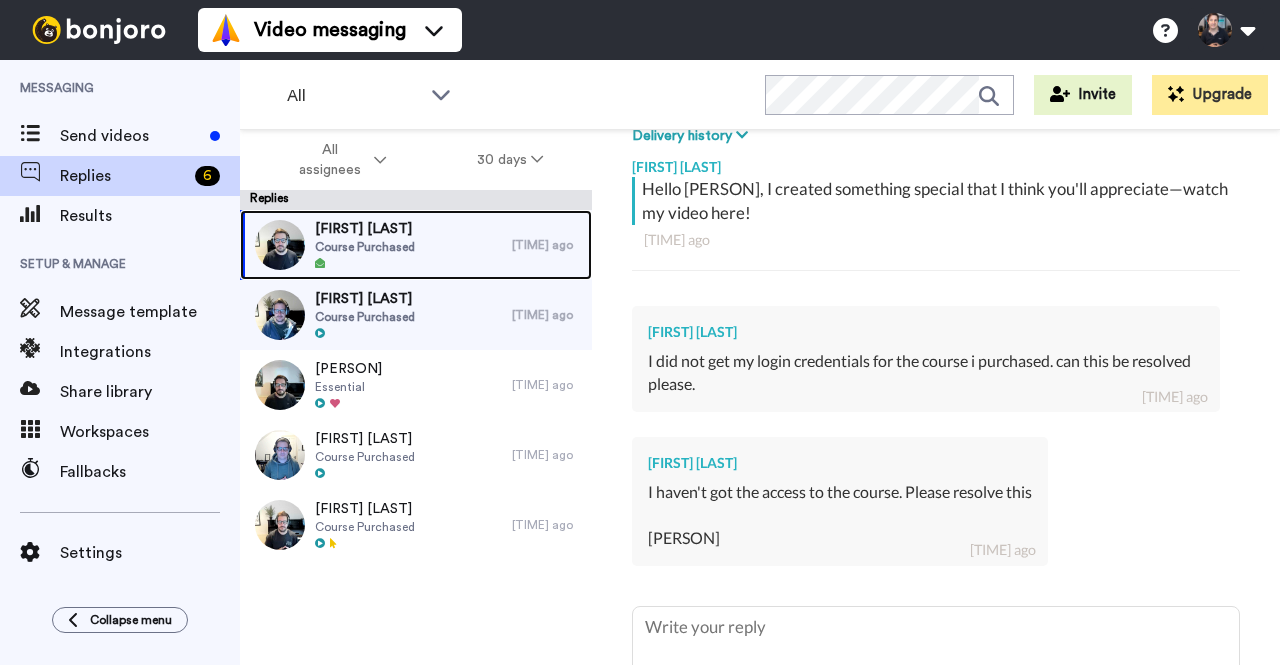 scroll, scrollTop: 483, scrollLeft: 0, axis: vertical 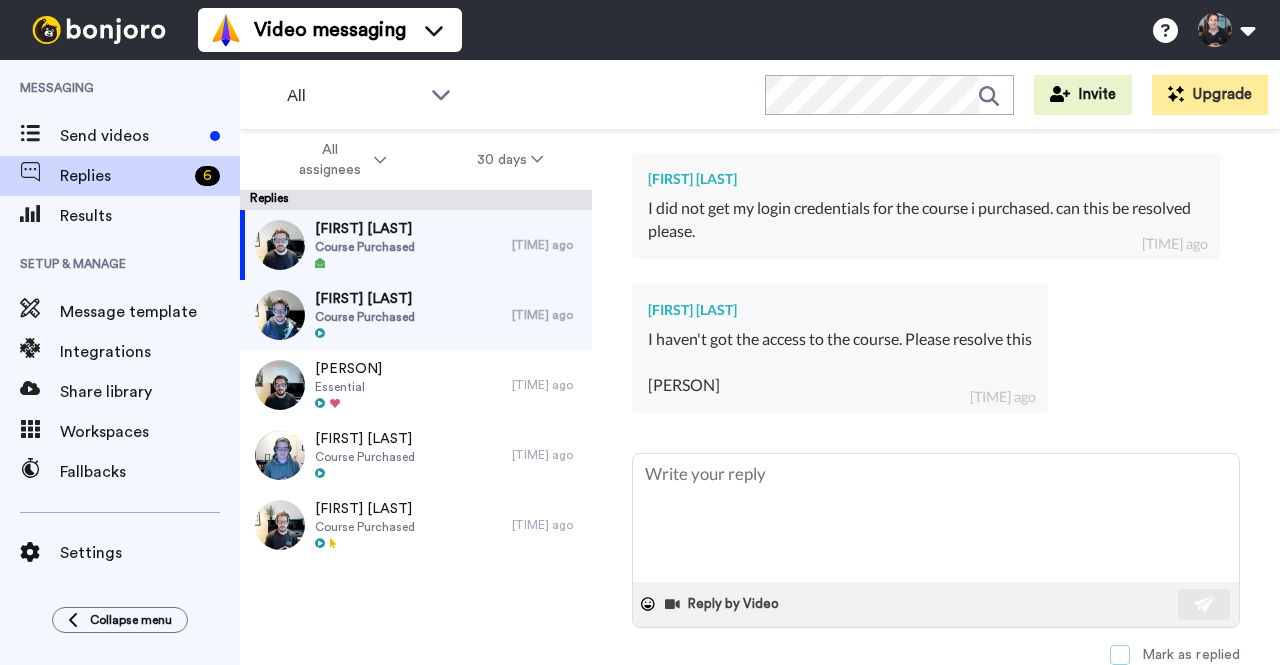 click at bounding box center [1120, 655] 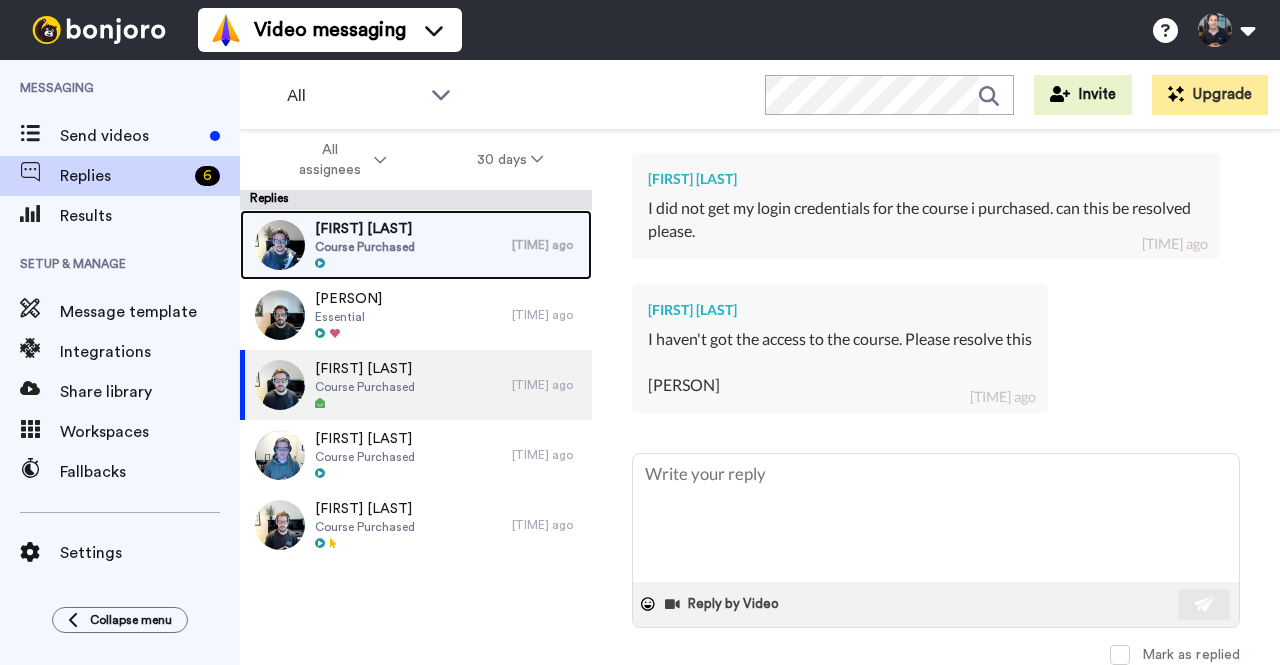 click on "Course Purchased" at bounding box center (365, 247) 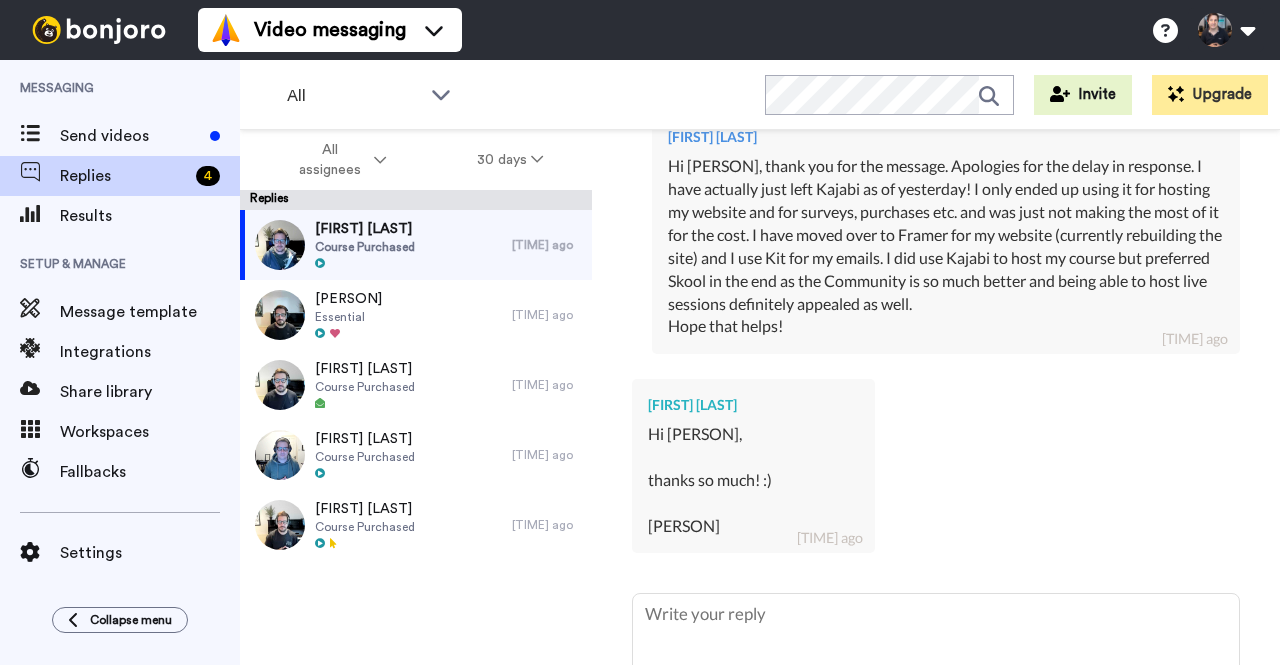 scroll, scrollTop: 888, scrollLeft: 0, axis: vertical 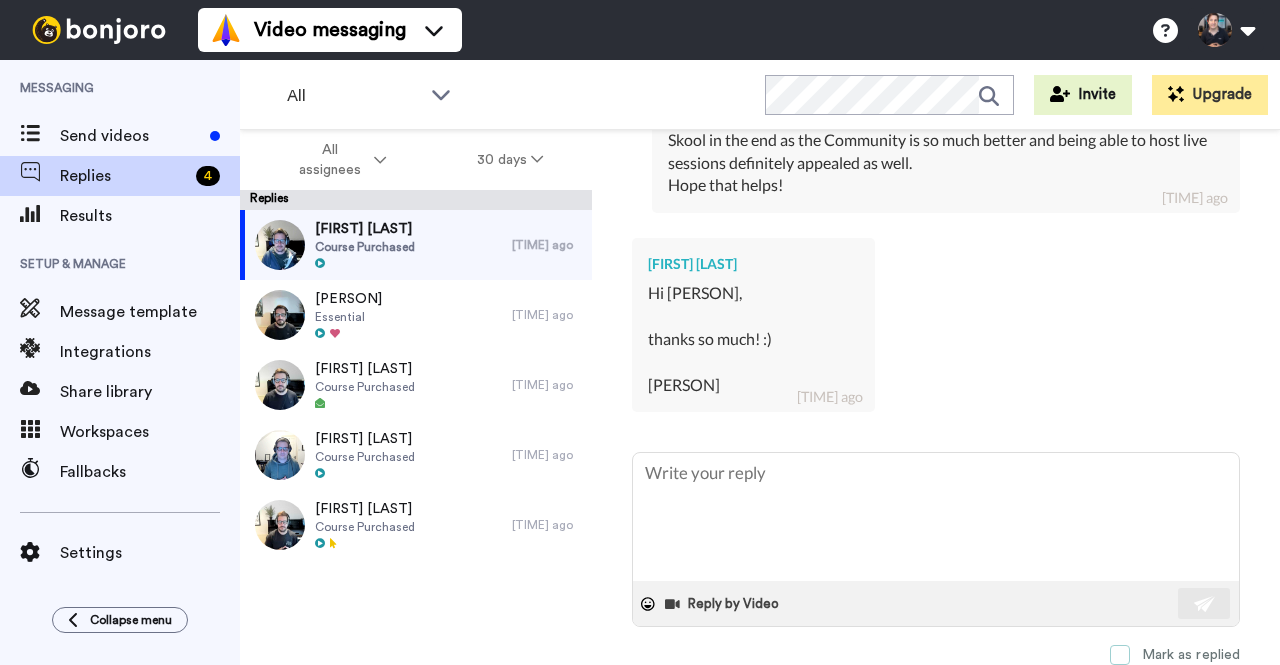 click at bounding box center (1120, 655) 